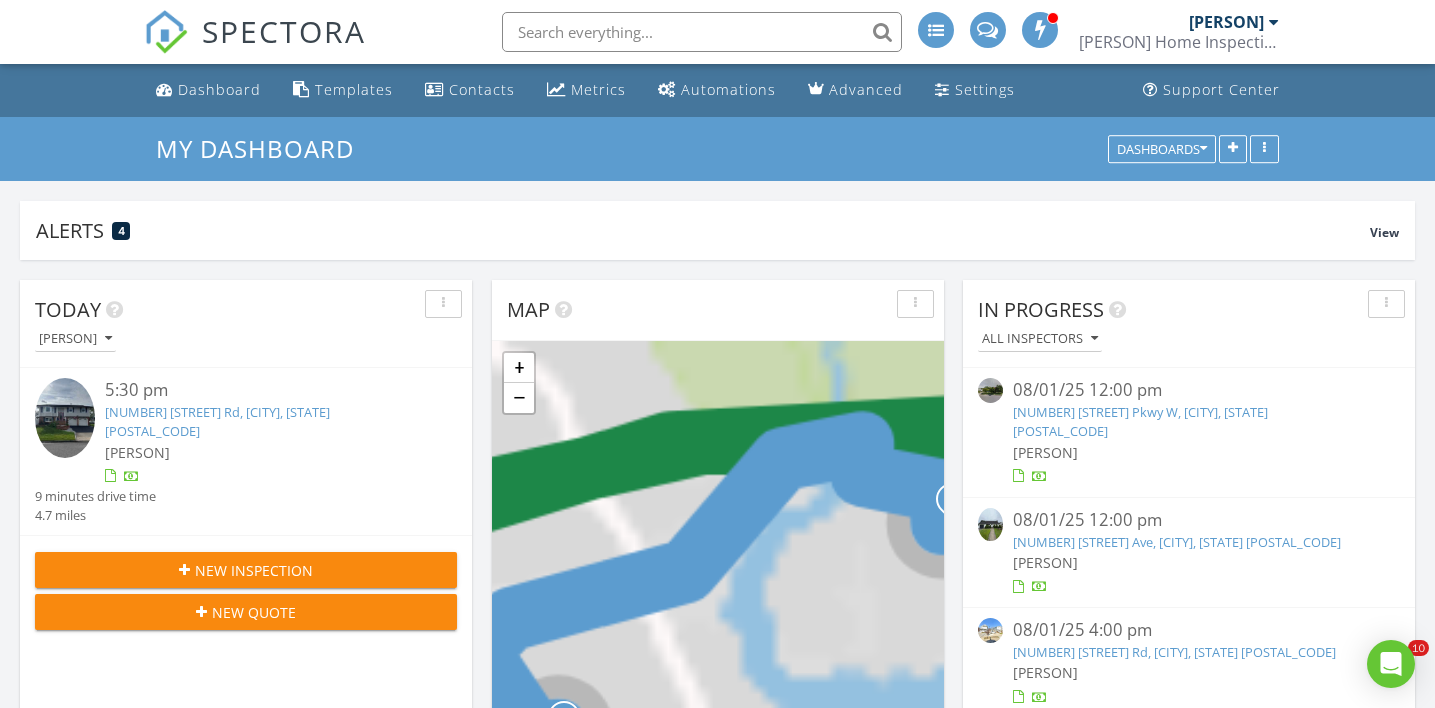 scroll, scrollTop: 872, scrollLeft: 0, axis: vertical 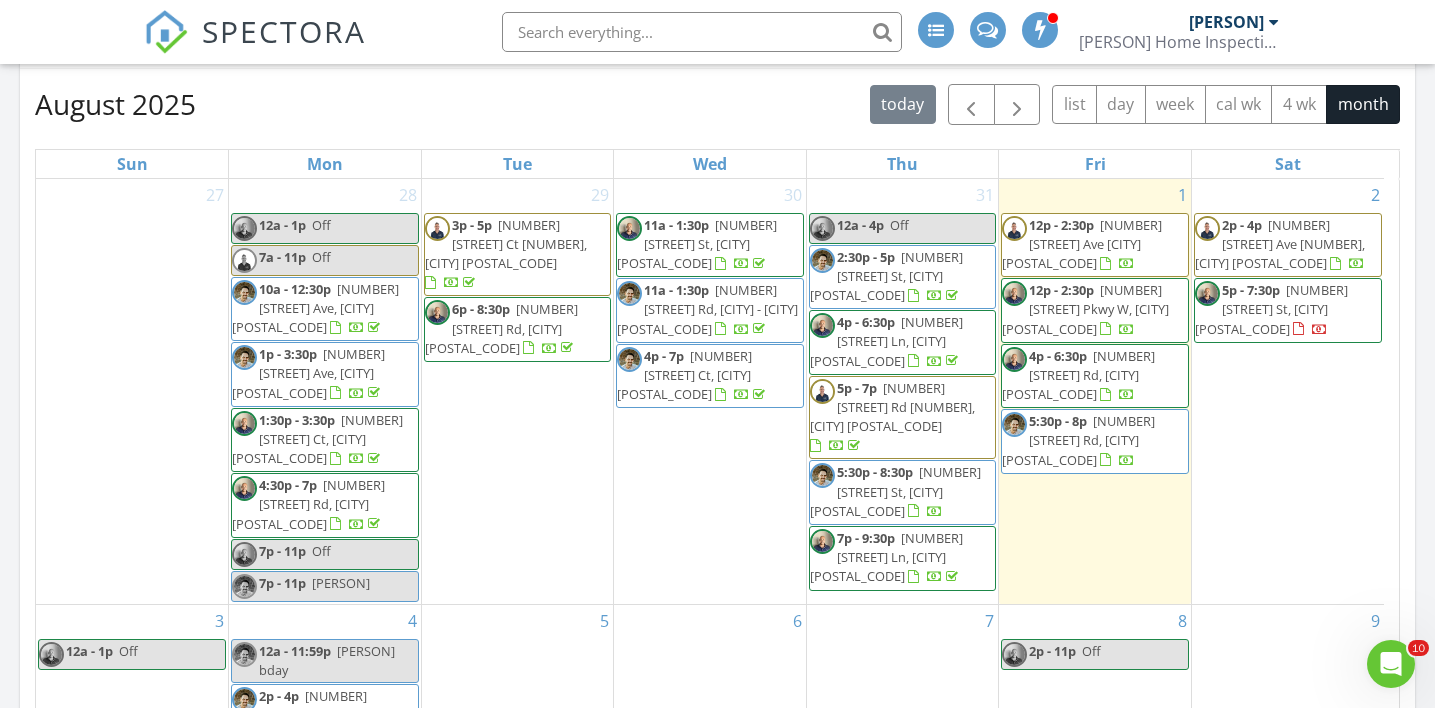 click on "SPECTORA" at bounding box center (284, 31) 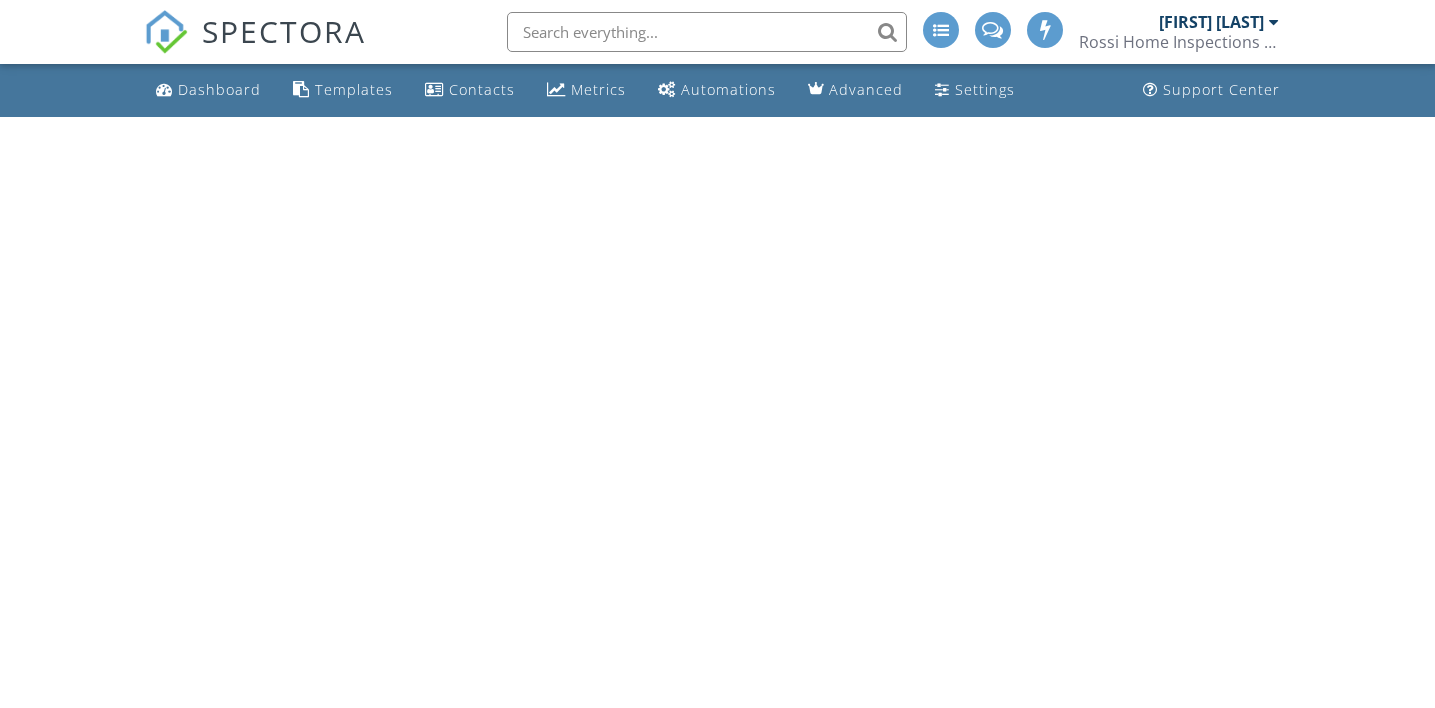 scroll, scrollTop: 0, scrollLeft: 0, axis: both 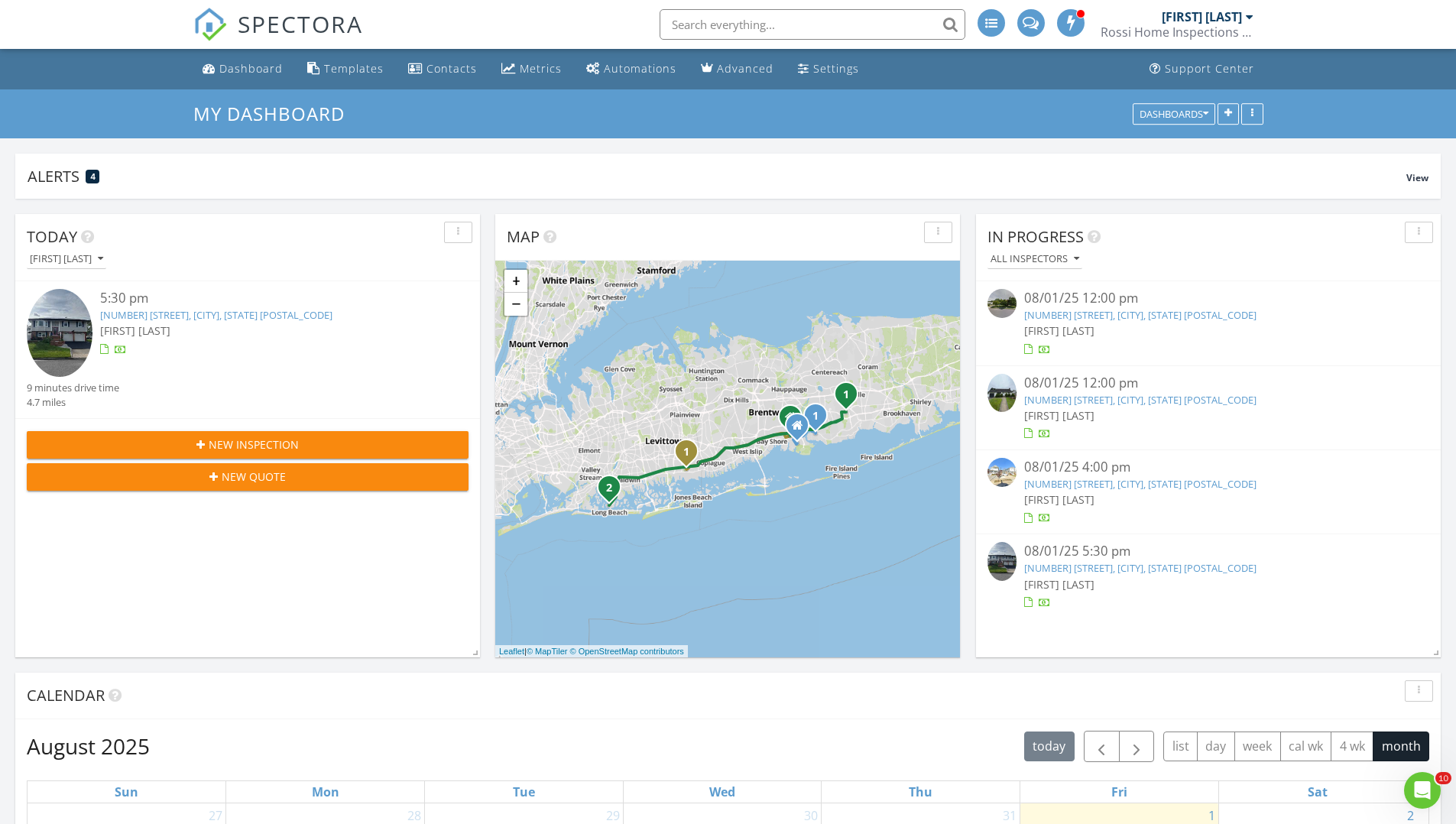 click at bounding box center (812, 24) 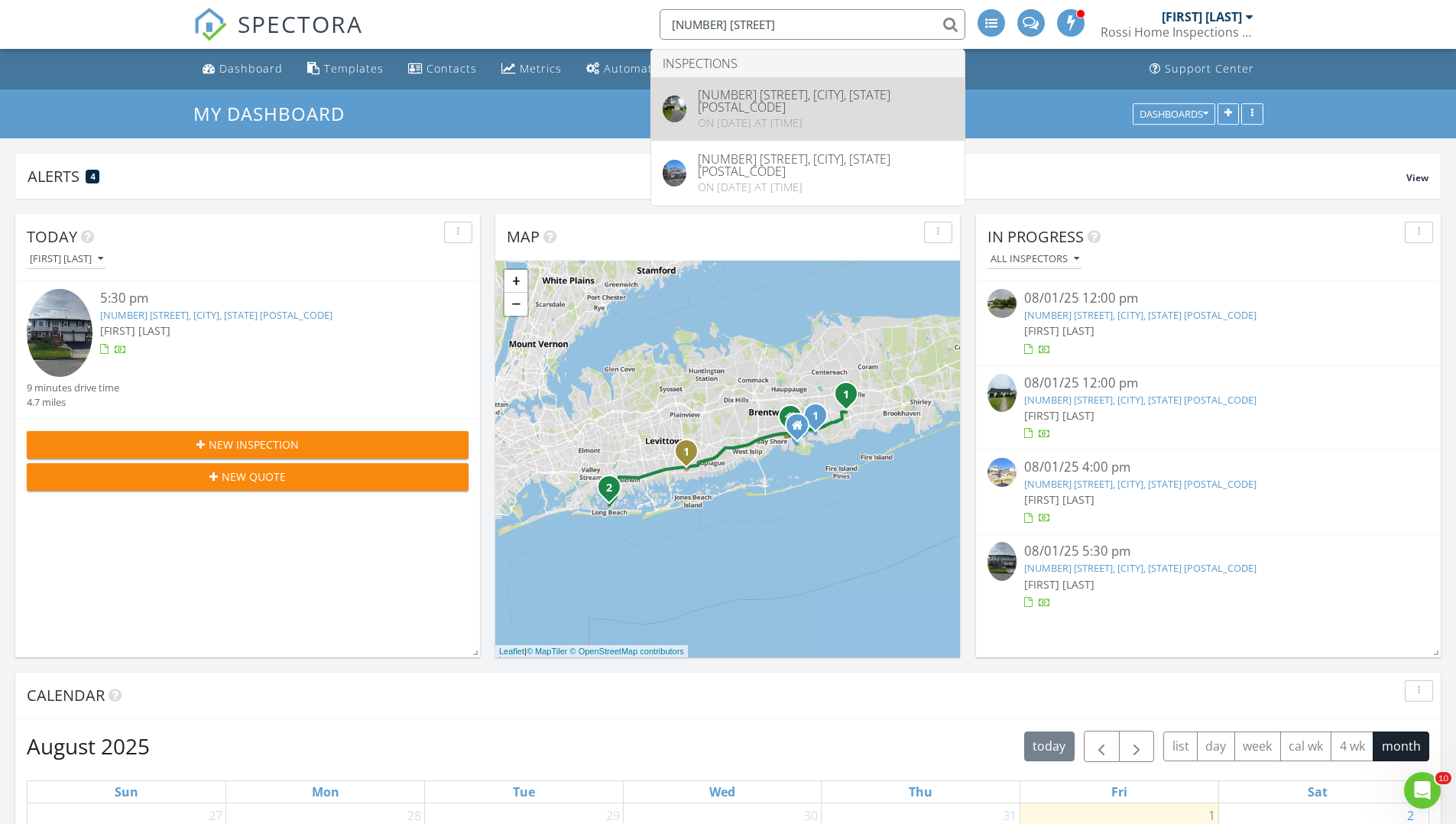 type on "26 seac" 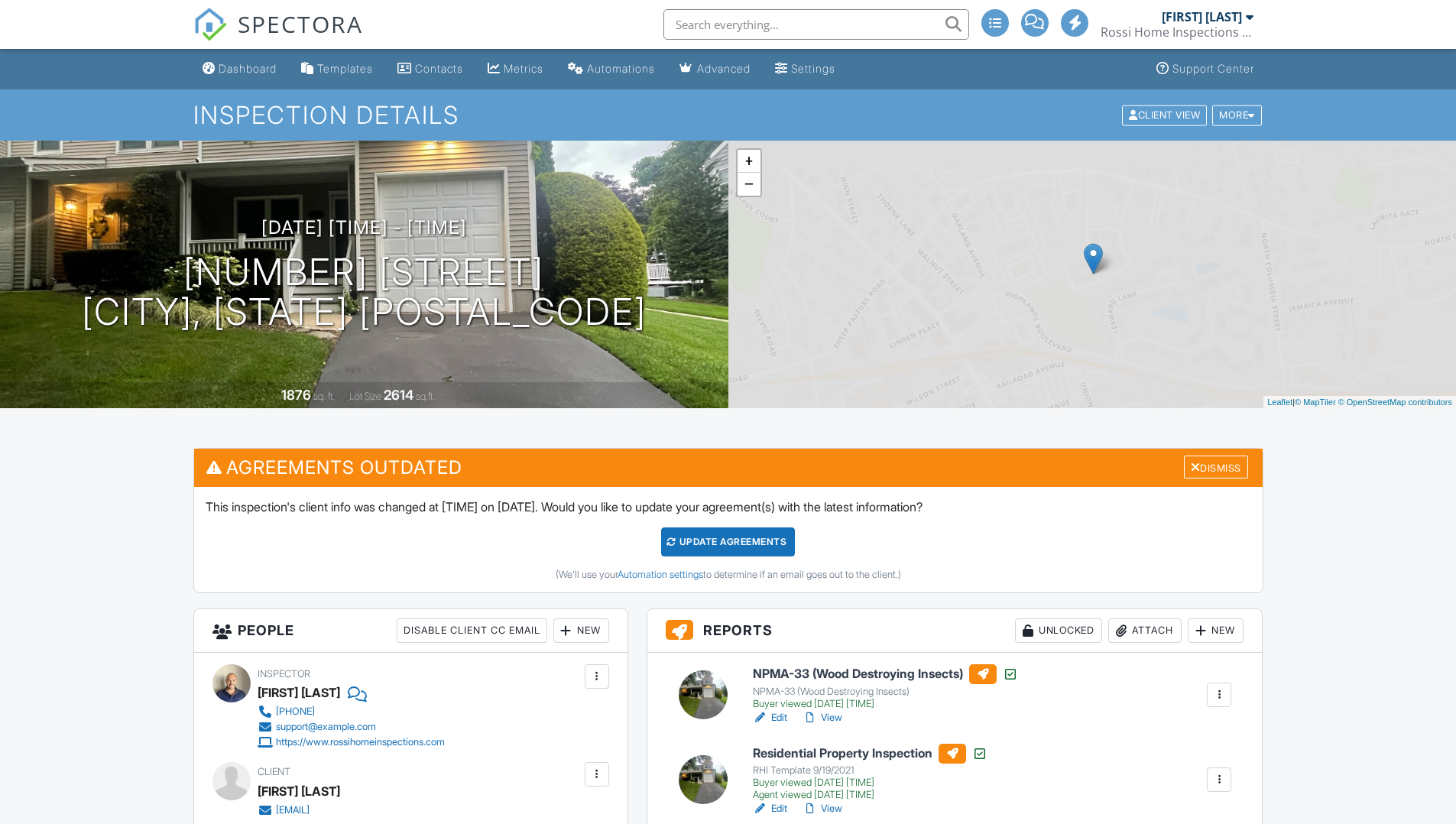 scroll, scrollTop: 0, scrollLeft: 0, axis: both 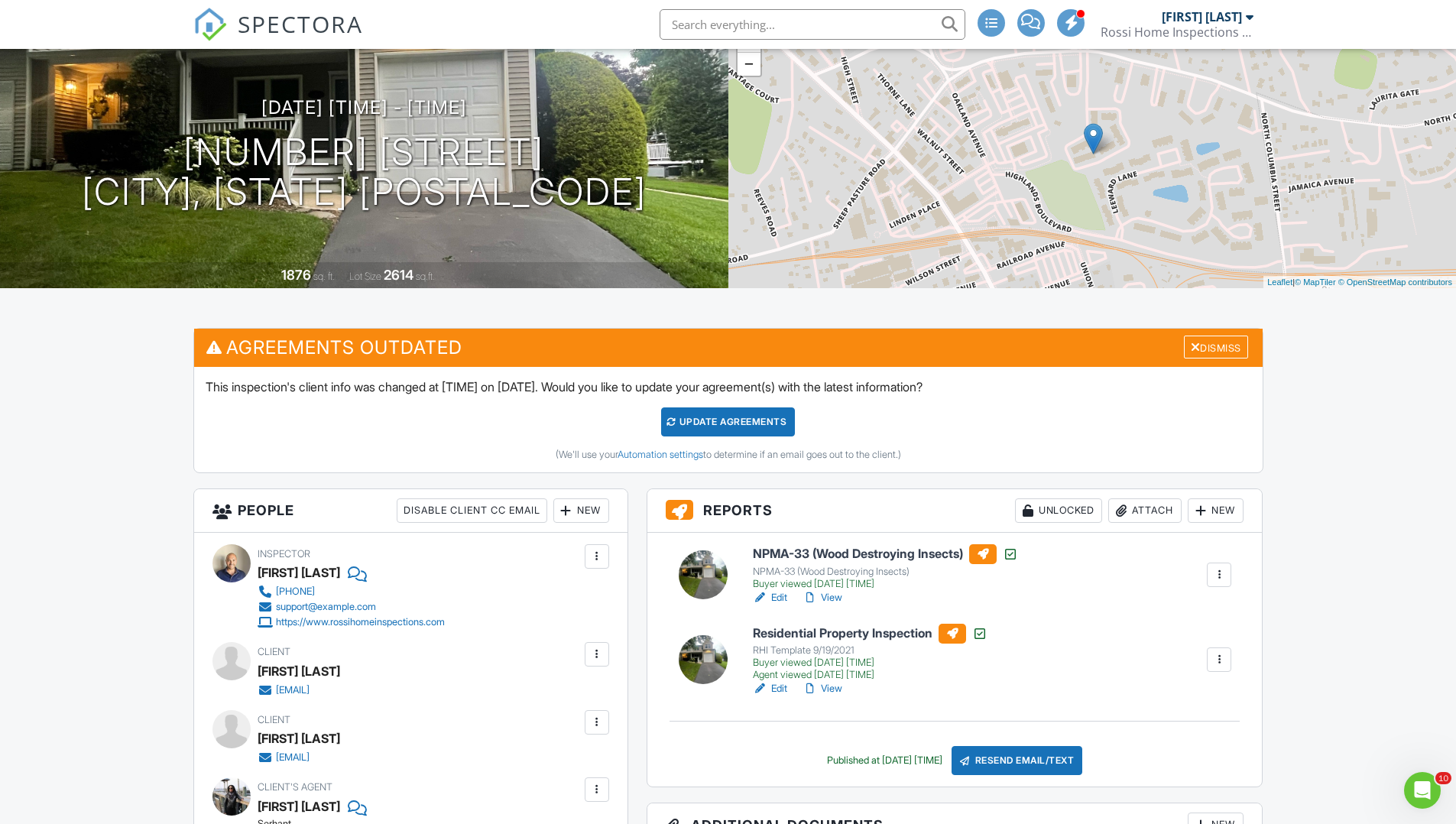 click on "View" at bounding box center (822, 689) 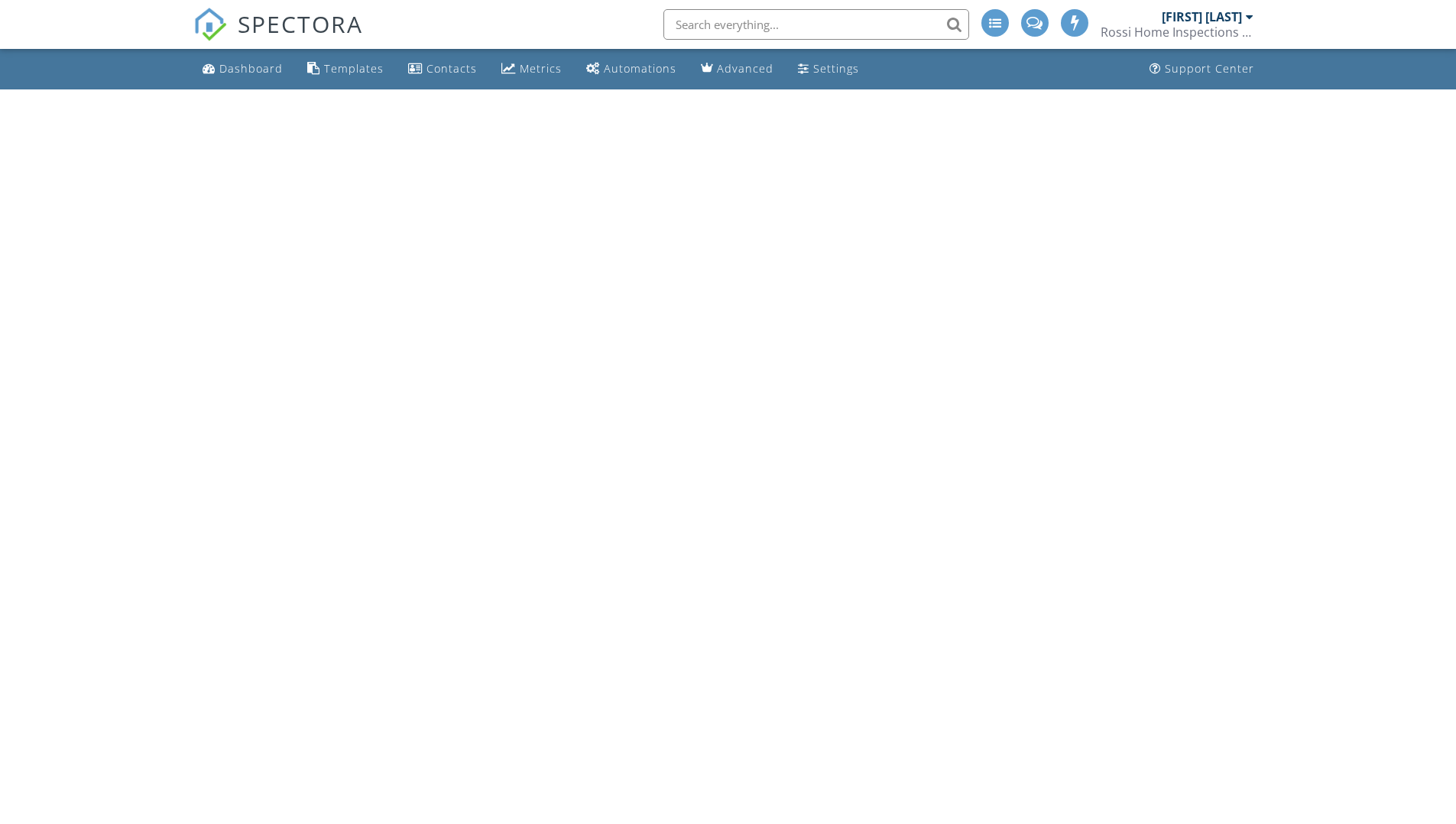 scroll, scrollTop: 0, scrollLeft: 0, axis: both 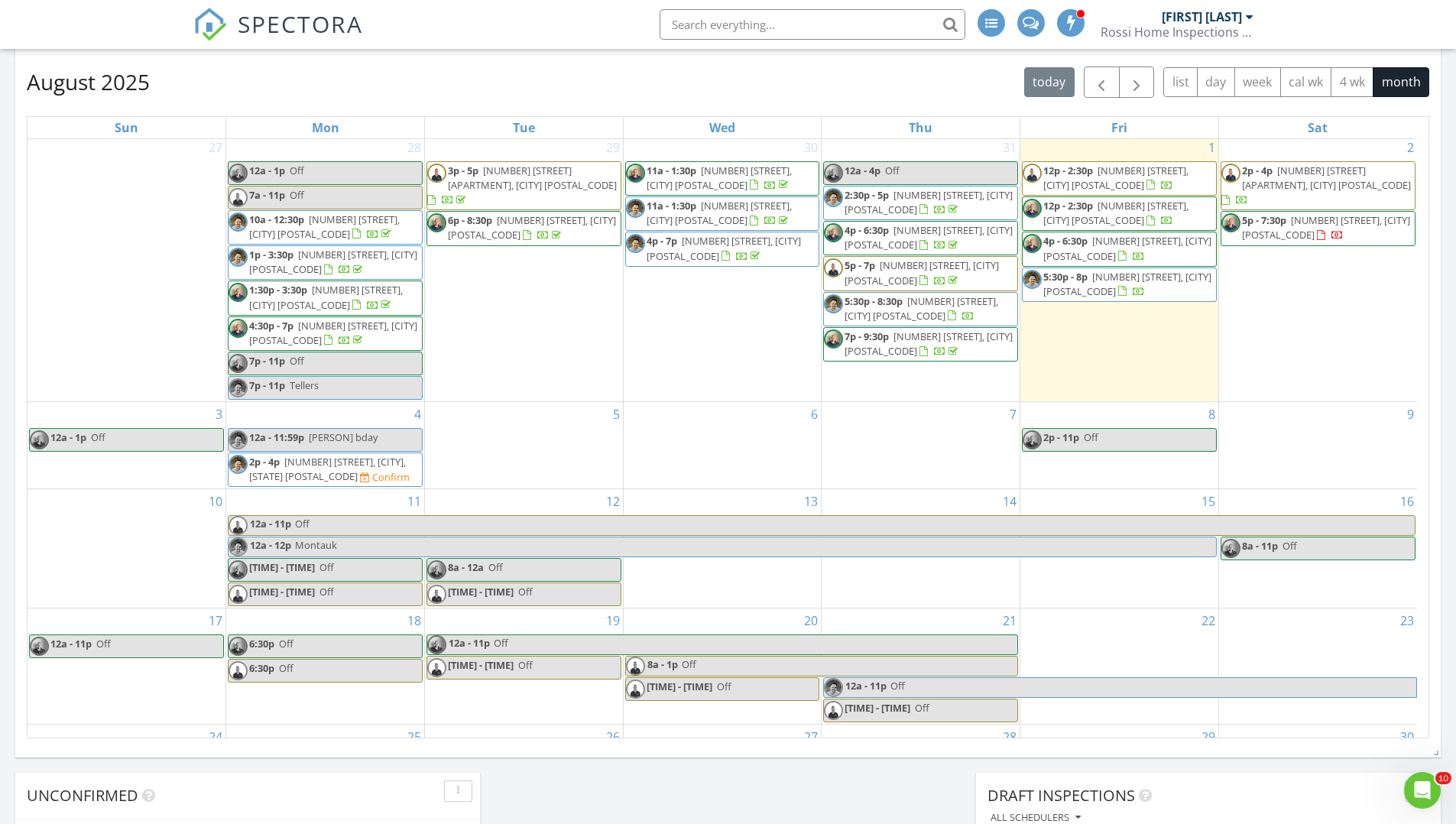click on "17 Meadow Pond Cir, Miller Place 11764" at bounding box center [327, 469] 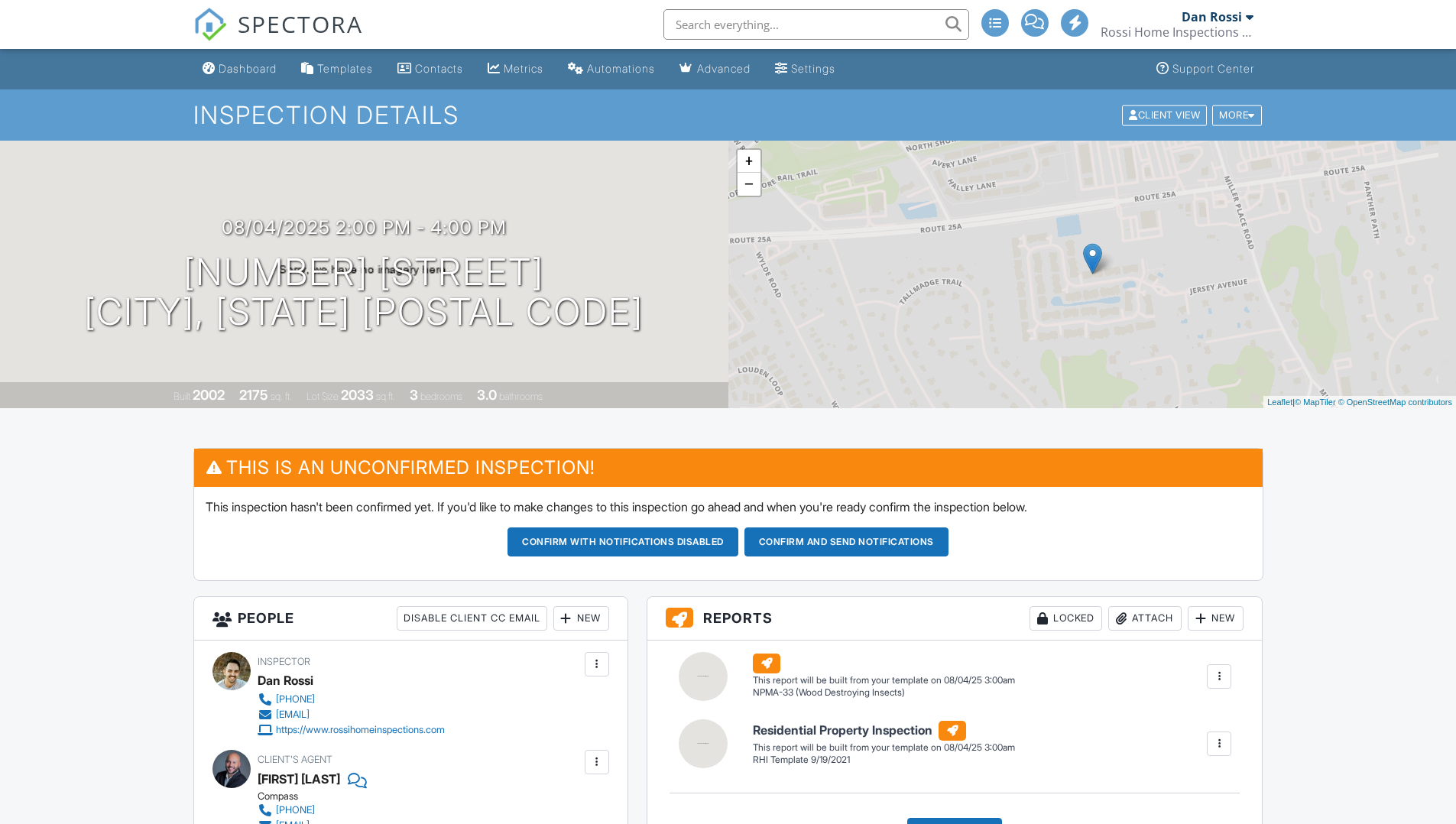 scroll, scrollTop: 0, scrollLeft: 0, axis: both 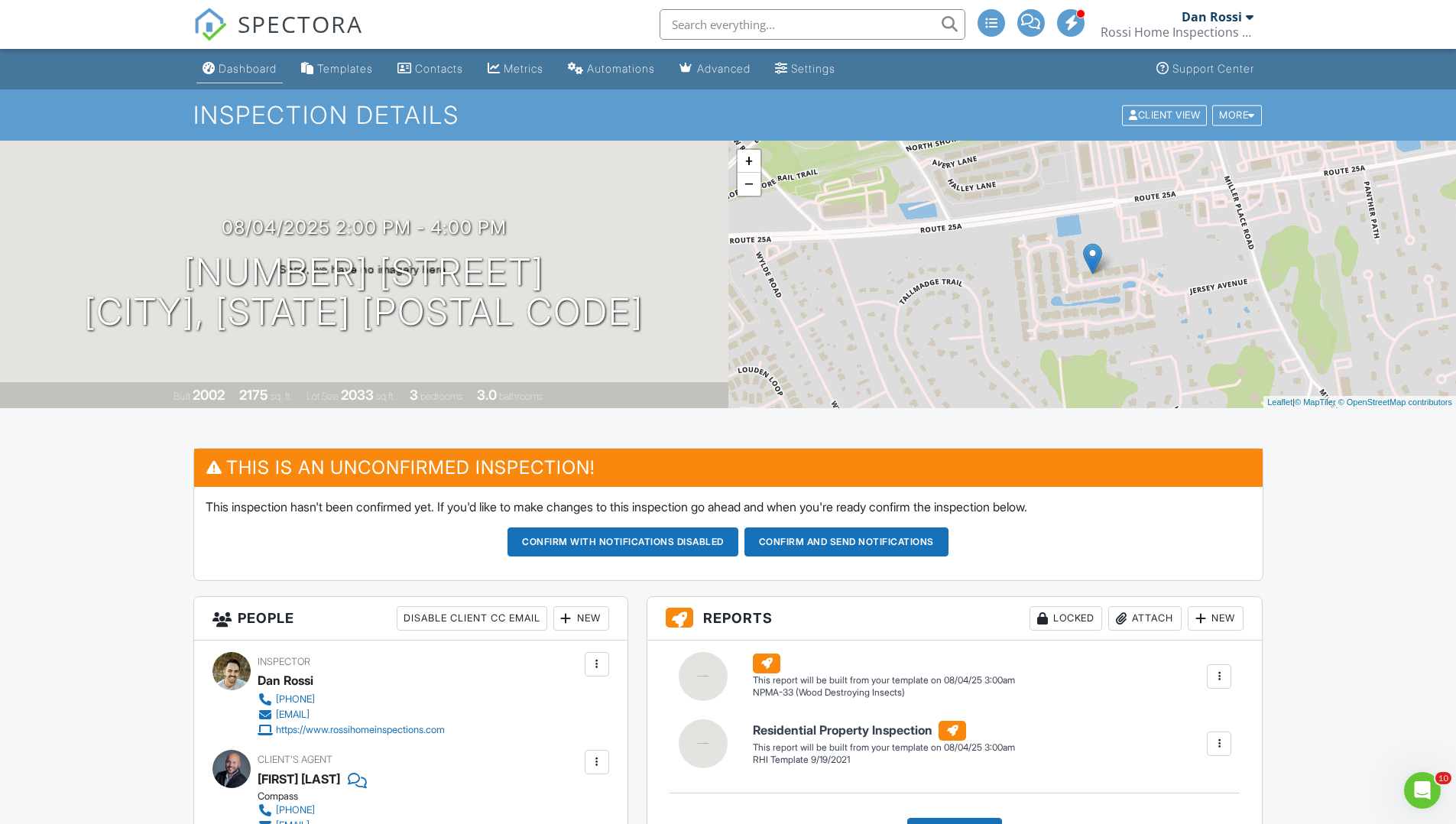 click on "Dashboard" at bounding box center [248, 68] 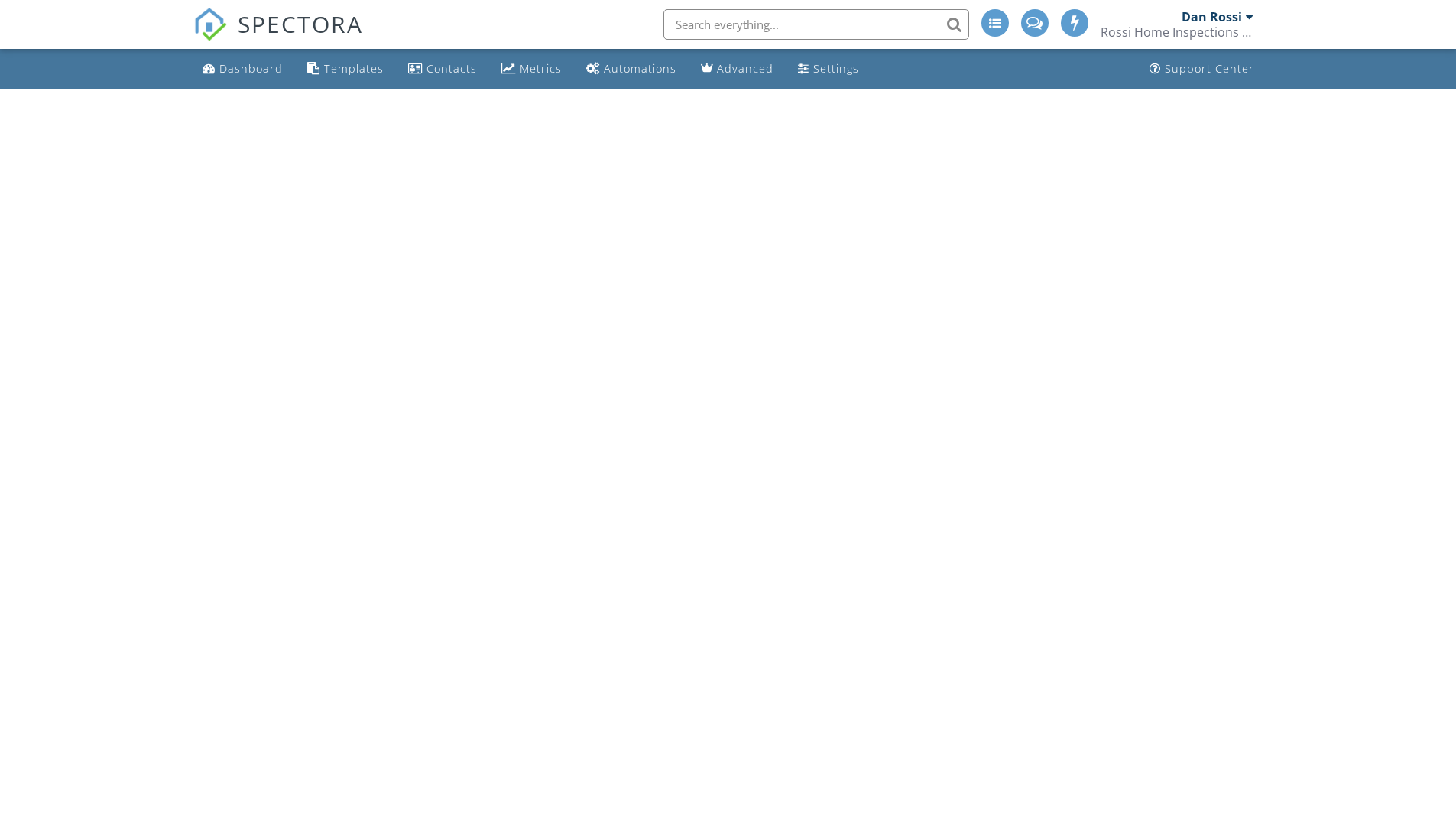 scroll, scrollTop: 0, scrollLeft: 0, axis: both 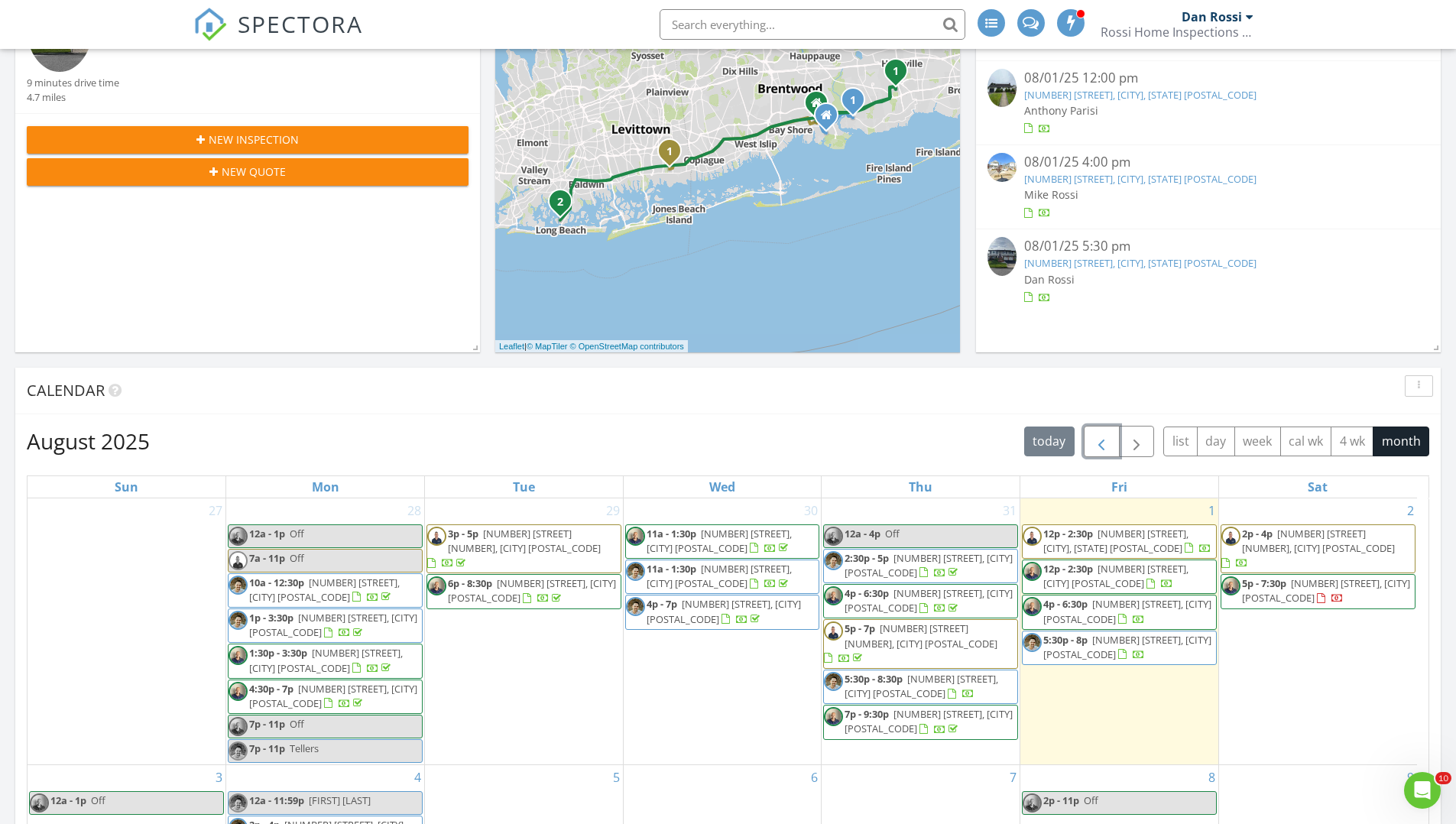 click at bounding box center [1101, 442] 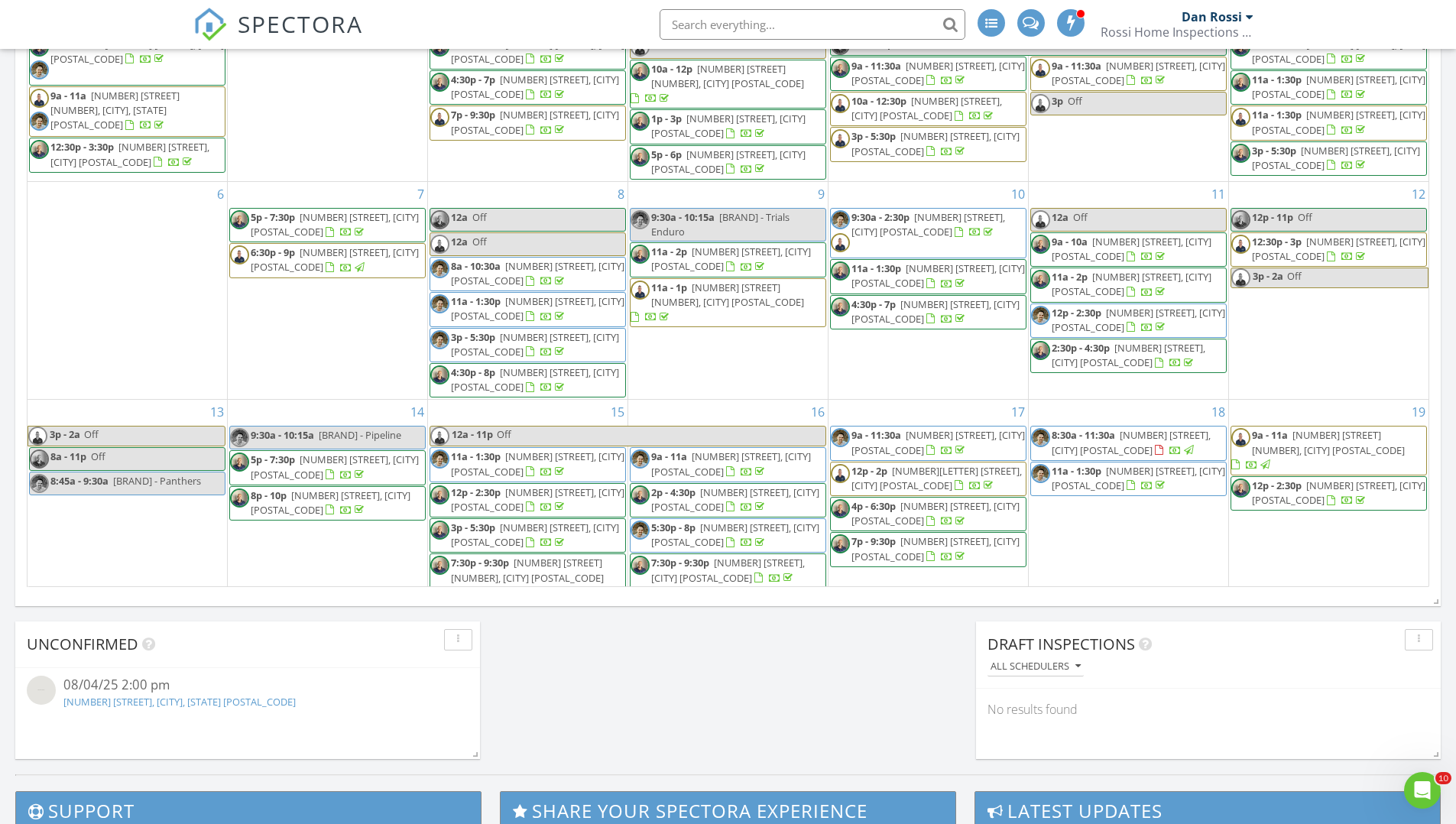 scroll, scrollTop: 806, scrollLeft: 0, axis: vertical 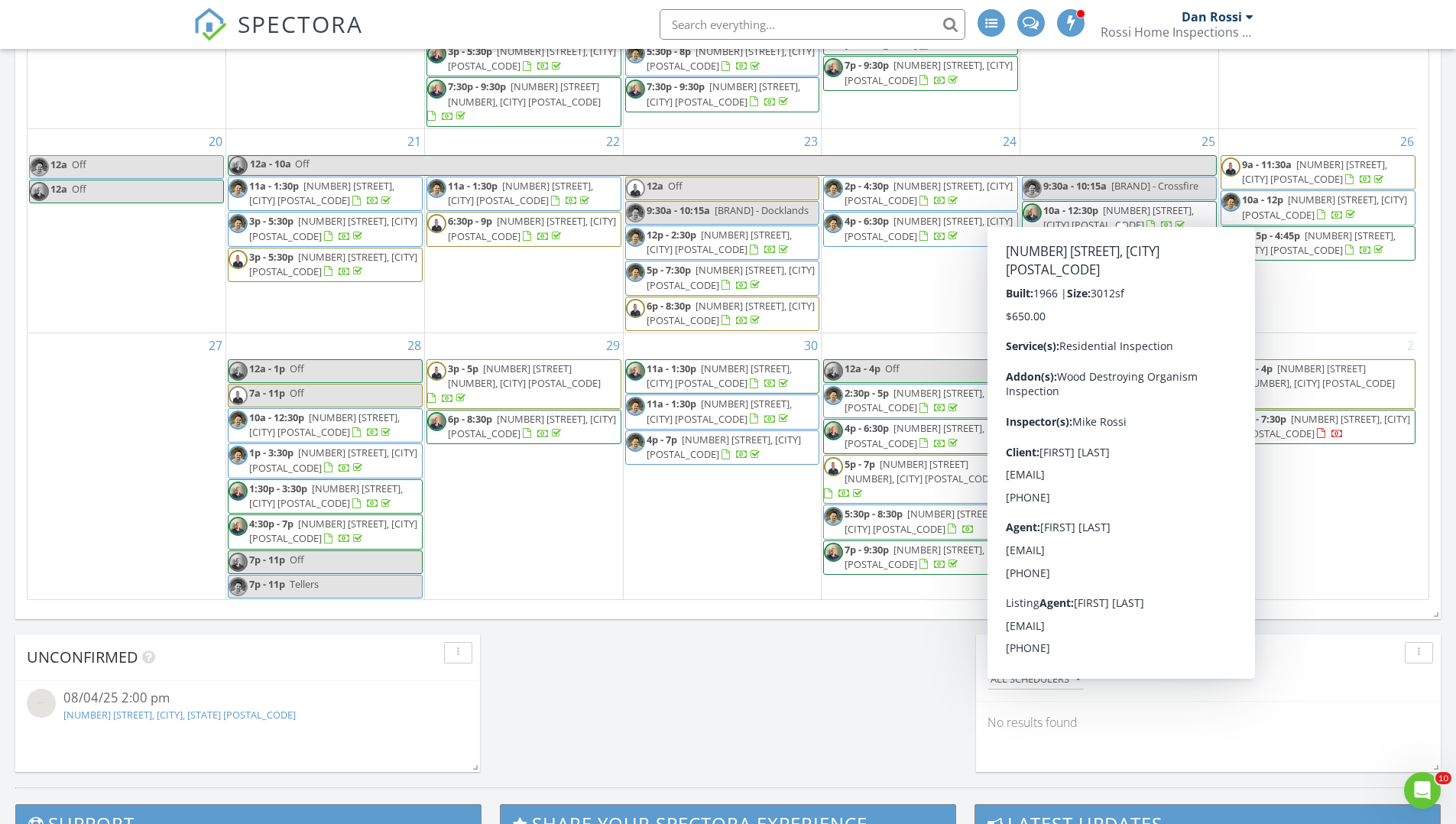 click on "Today
Dan Rossi
5:30 pm
6 Holly Rd, Oakdale, NY 11769
Dan Rossi
9 minutes drive time   4.7 miles       New Inspection     New Quote         Map               1 1 2 1 + − Union Boulevard, Sunrise Highway 25.5 km, 22 min Head east on Moffitt Boulevard 35 m Turn right onto Irish Lane 250 m Turn right onto Union Boulevard (CR 50) 1 km Turn right onto Nassau Avenue 55 m Continue straight to stay on Nassau Avenue 150 m Continue onto Commack Road 800 m Turn left onto Sunrise Highway 450 m Take the ramp 400 m Merge left onto Sunrise Highway (NY 27) 20 km Turn left onto Park Boulevard 500 m Turn right onto Brendan Avenue 400 m You have arrived at your destination, on the left 0 m Sunrise Highway, Broadway Avenue, Sunrise Highway, Long Beach Road 75.8 km, 1 h 11 min Head east on Moffitt Boulevard 35 m Turn left onto Irish Lane 600 m Turn right onto Sunrise Highway 40 m Take the ramp on the left 250 m 9 km" at bounding box center [728, 92] 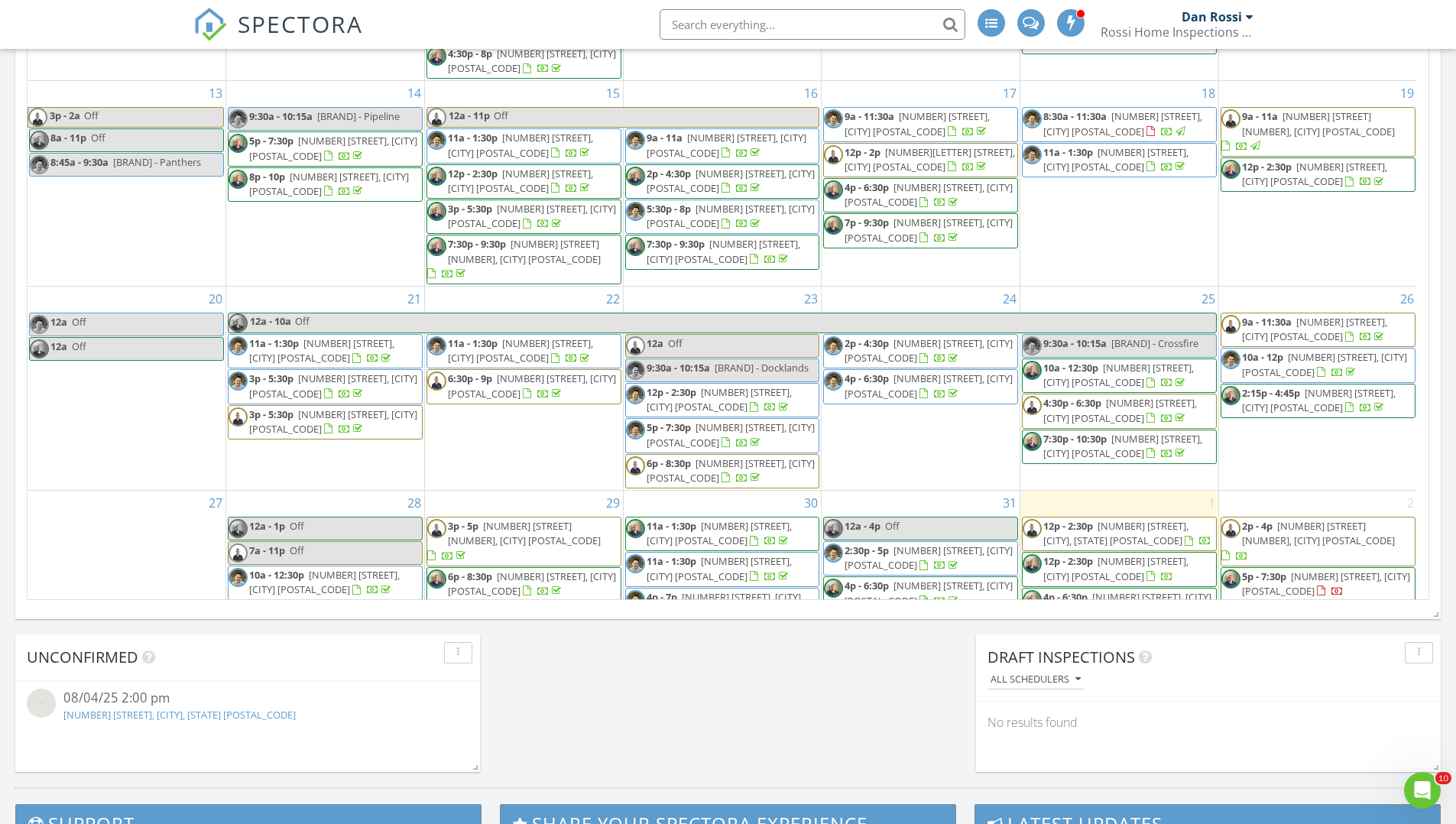 scroll, scrollTop: 495, scrollLeft: 0, axis: vertical 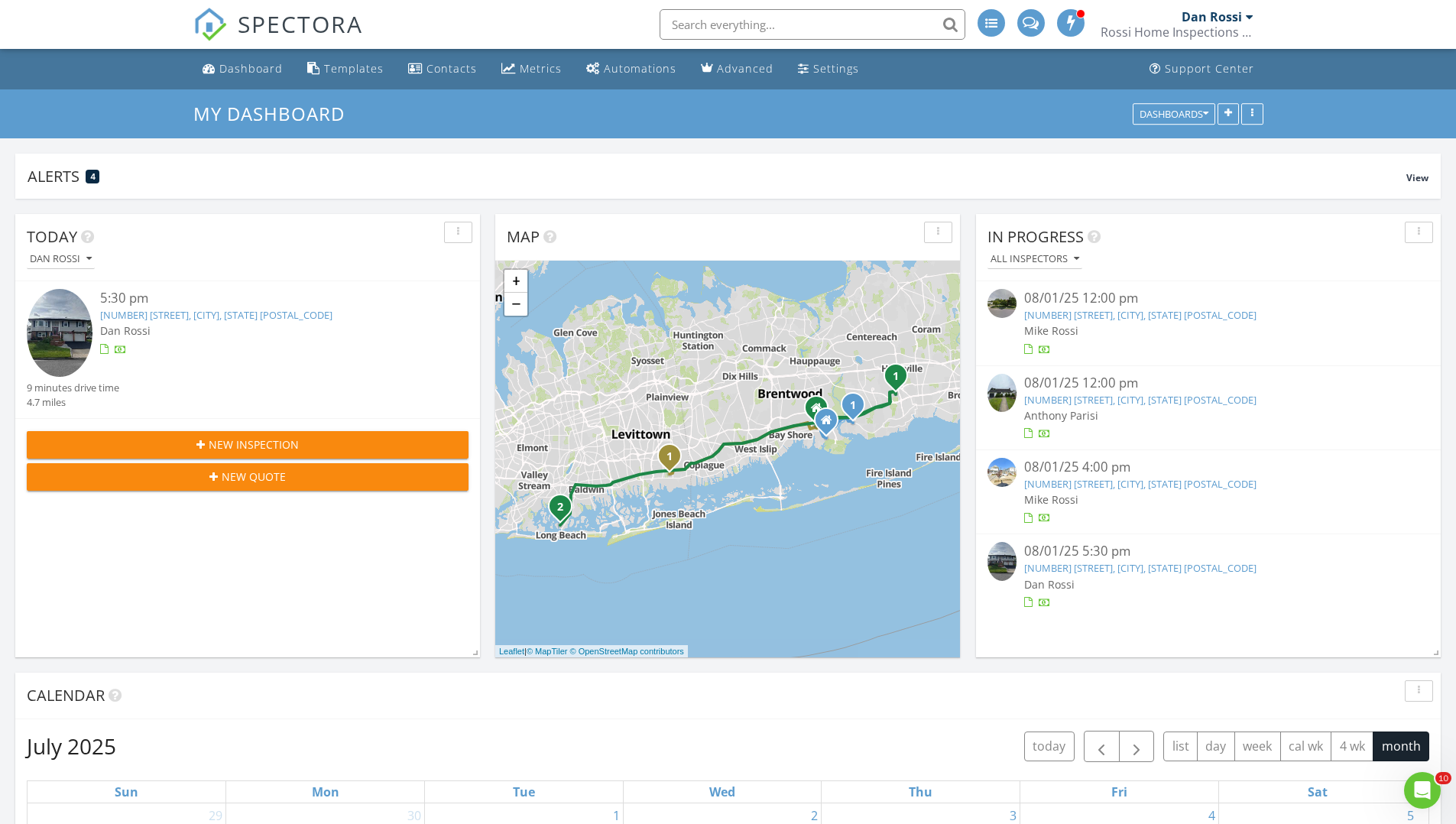 click on "6 Holly Rd, Oakdale, NY 11769" at bounding box center (1140, 568) 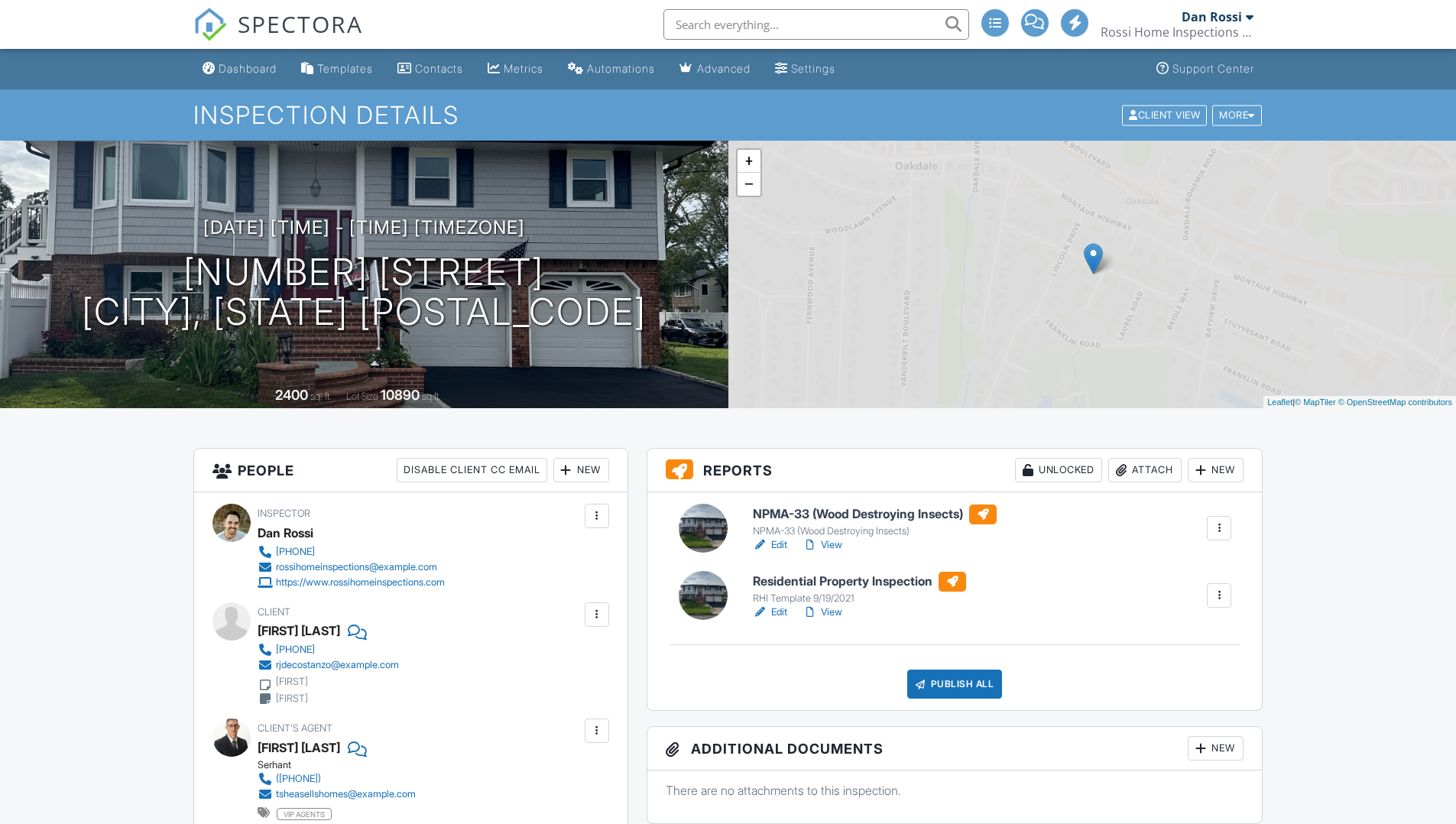 scroll, scrollTop: 0, scrollLeft: 0, axis: both 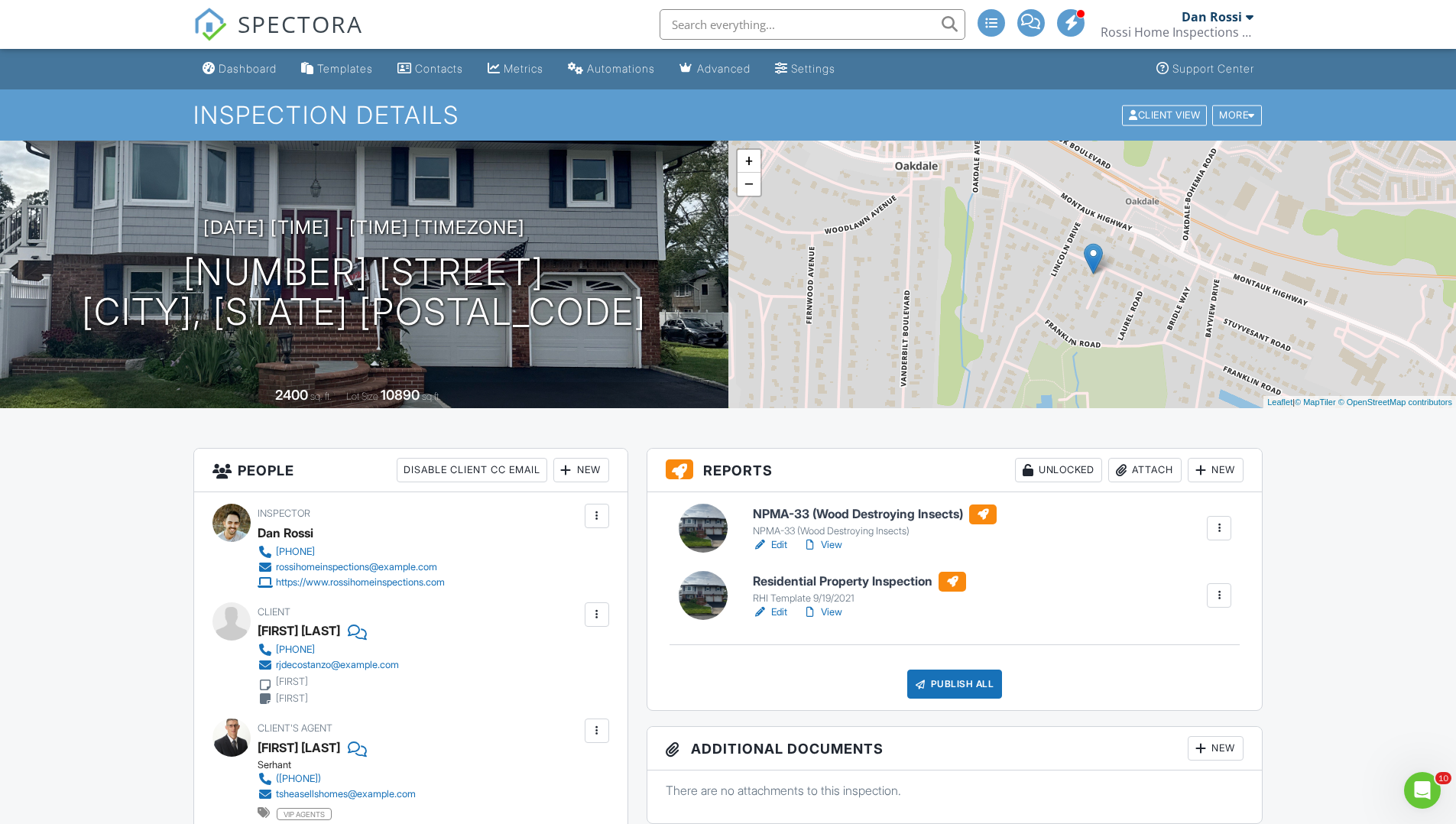 click on "Edit" at bounding box center [770, 545] 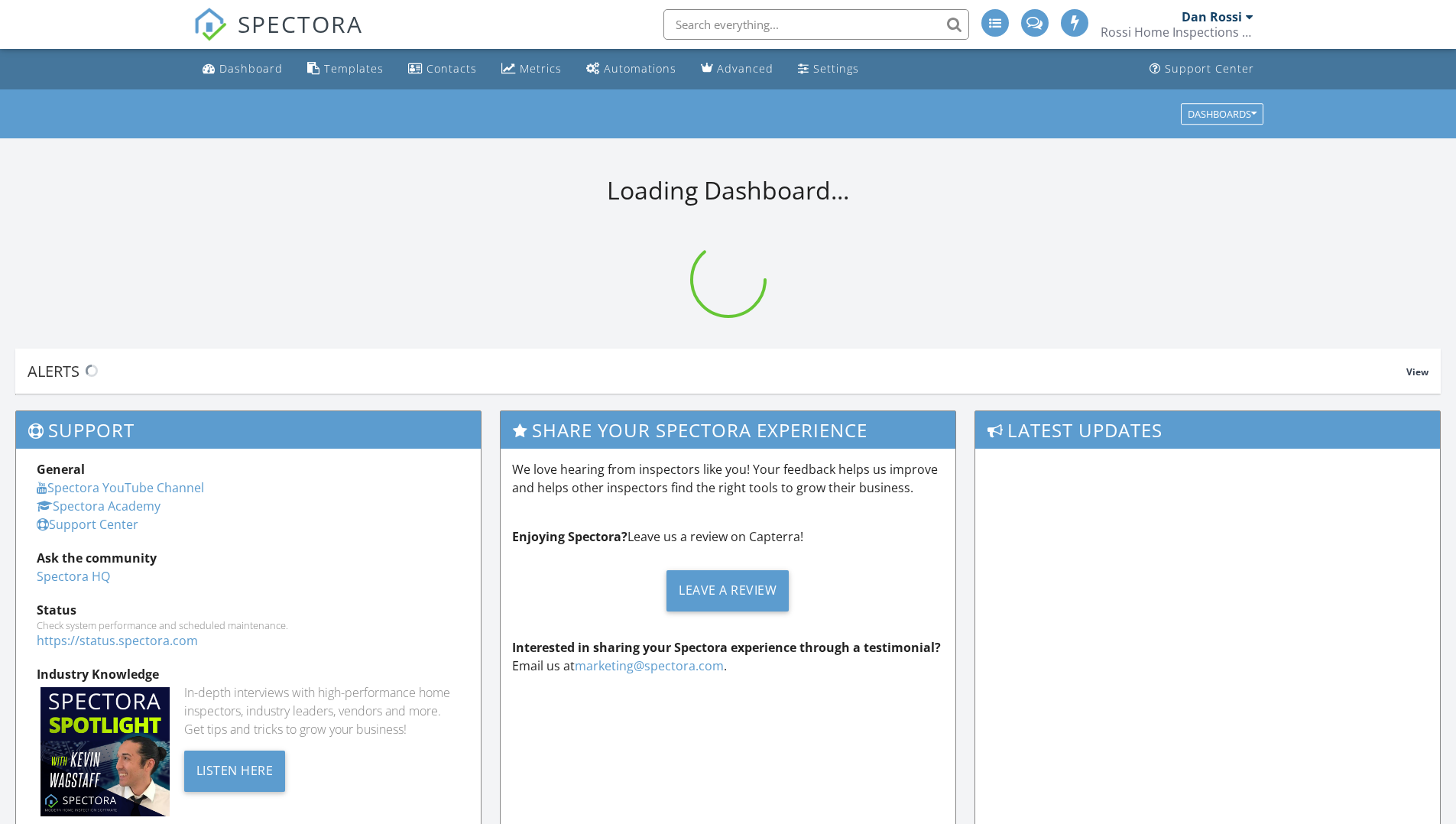 scroll, scrollTop: 0, scrollLeft: 0, axis: both 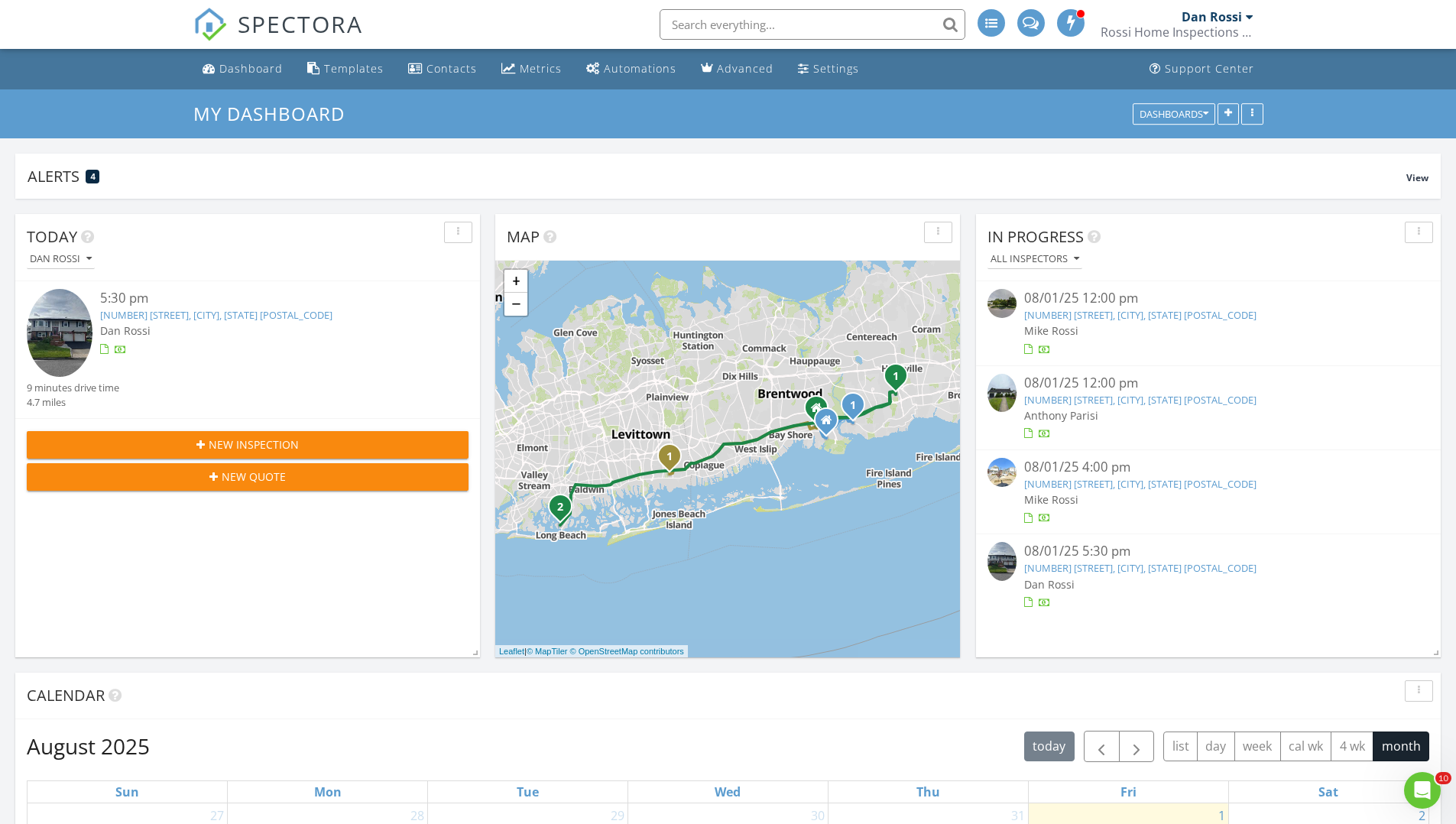 click on "6 Holly Rd, Oakdale, NY 11769" at bounding box center (1140, 568) 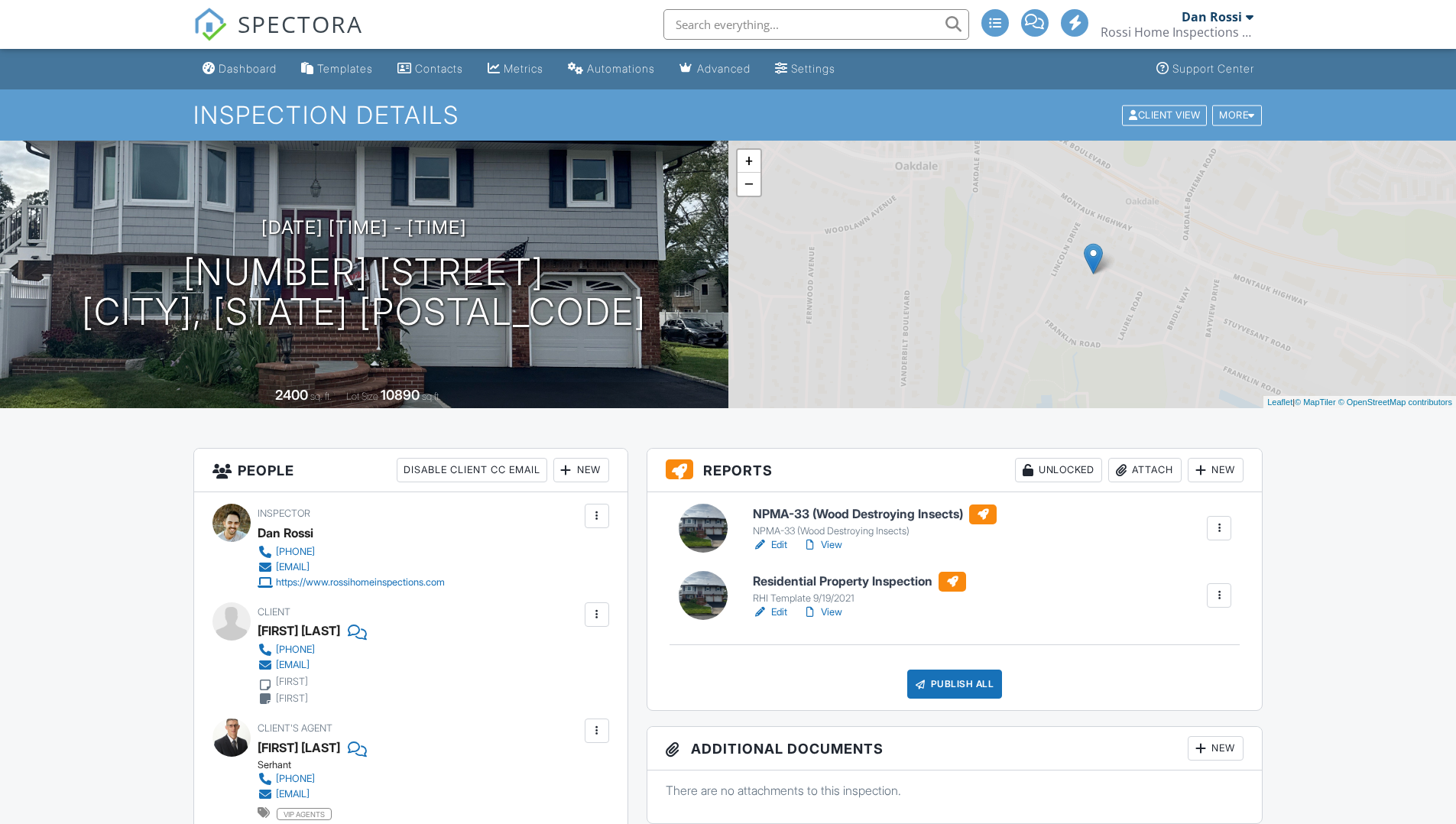 scroll, scrollTop: 0, scrollLeft: 0, axis: both 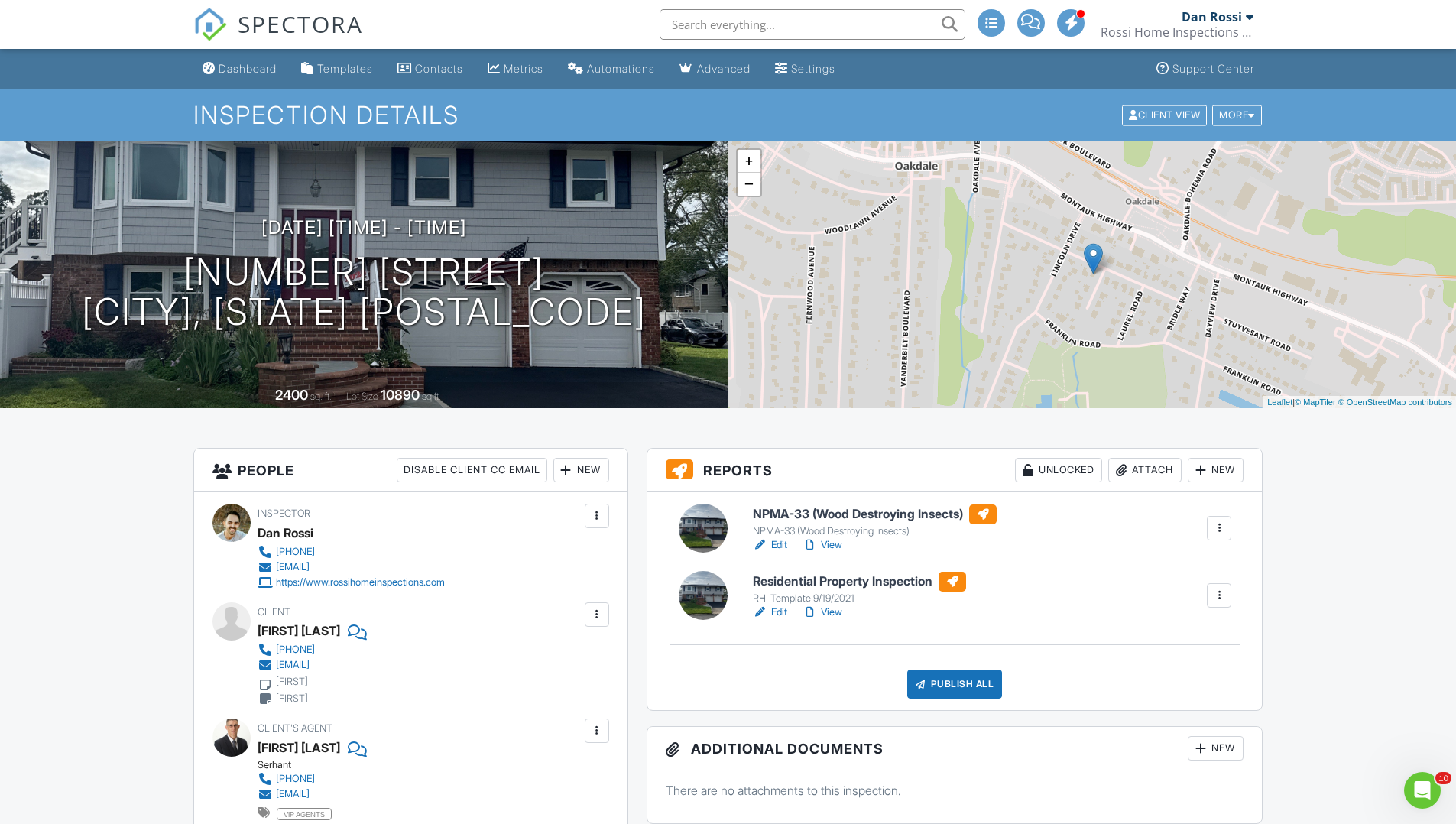 click on "Edit" at bounding box center (770, 612) 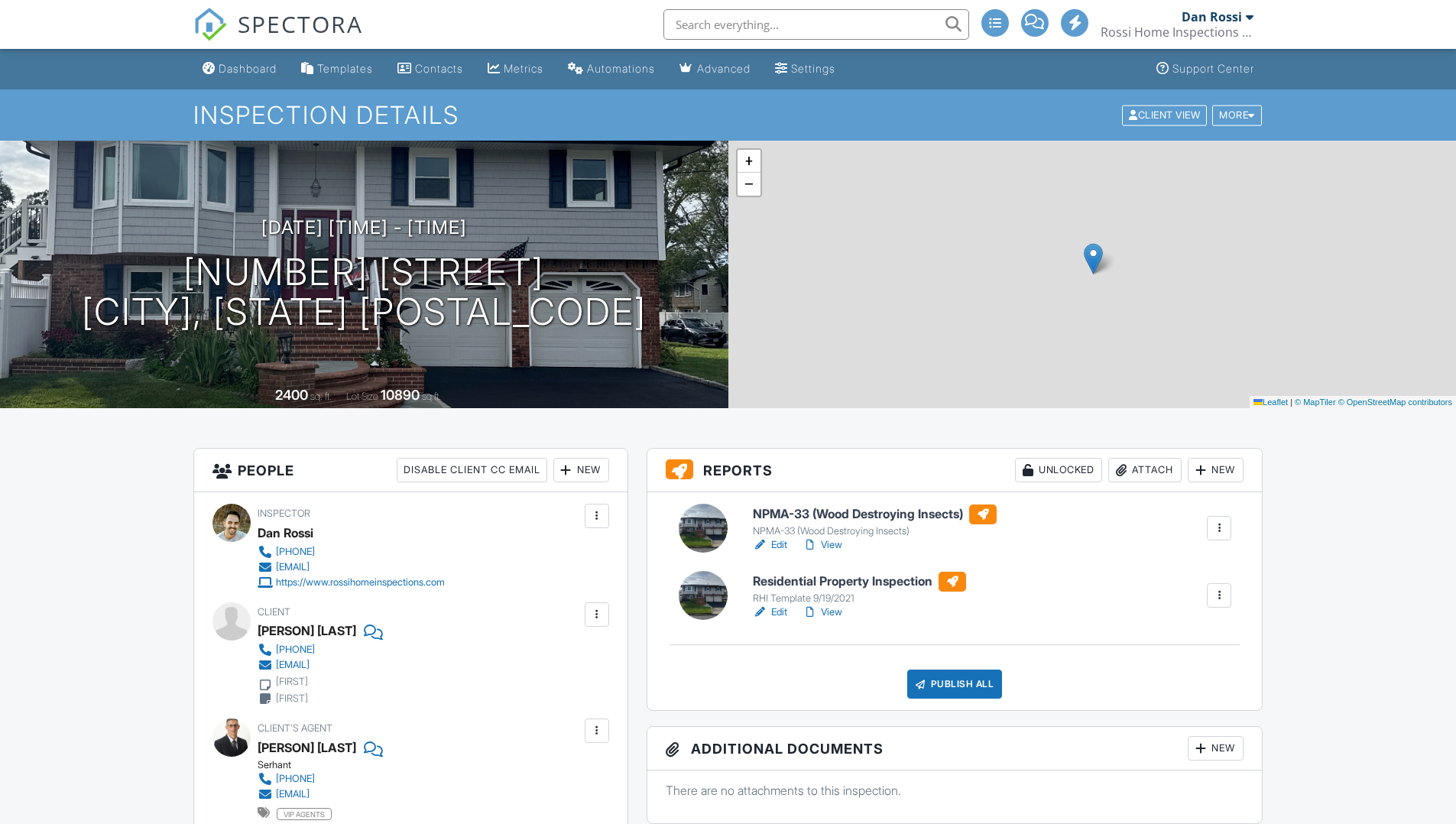 scroll, scrollTop: 0, scrollLeft: 0, axis: both 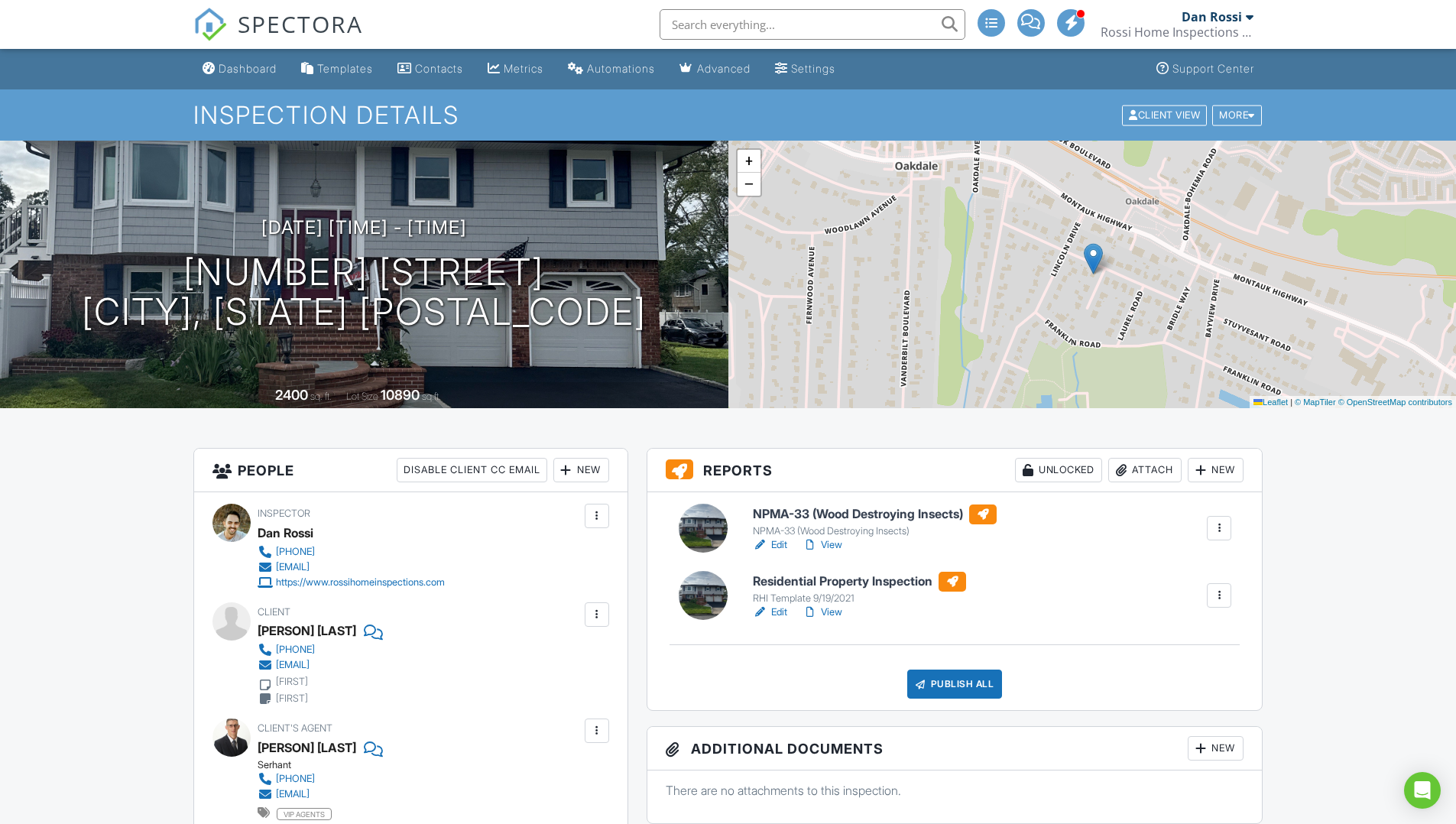 click on "View" at bounding box center [822, 612] 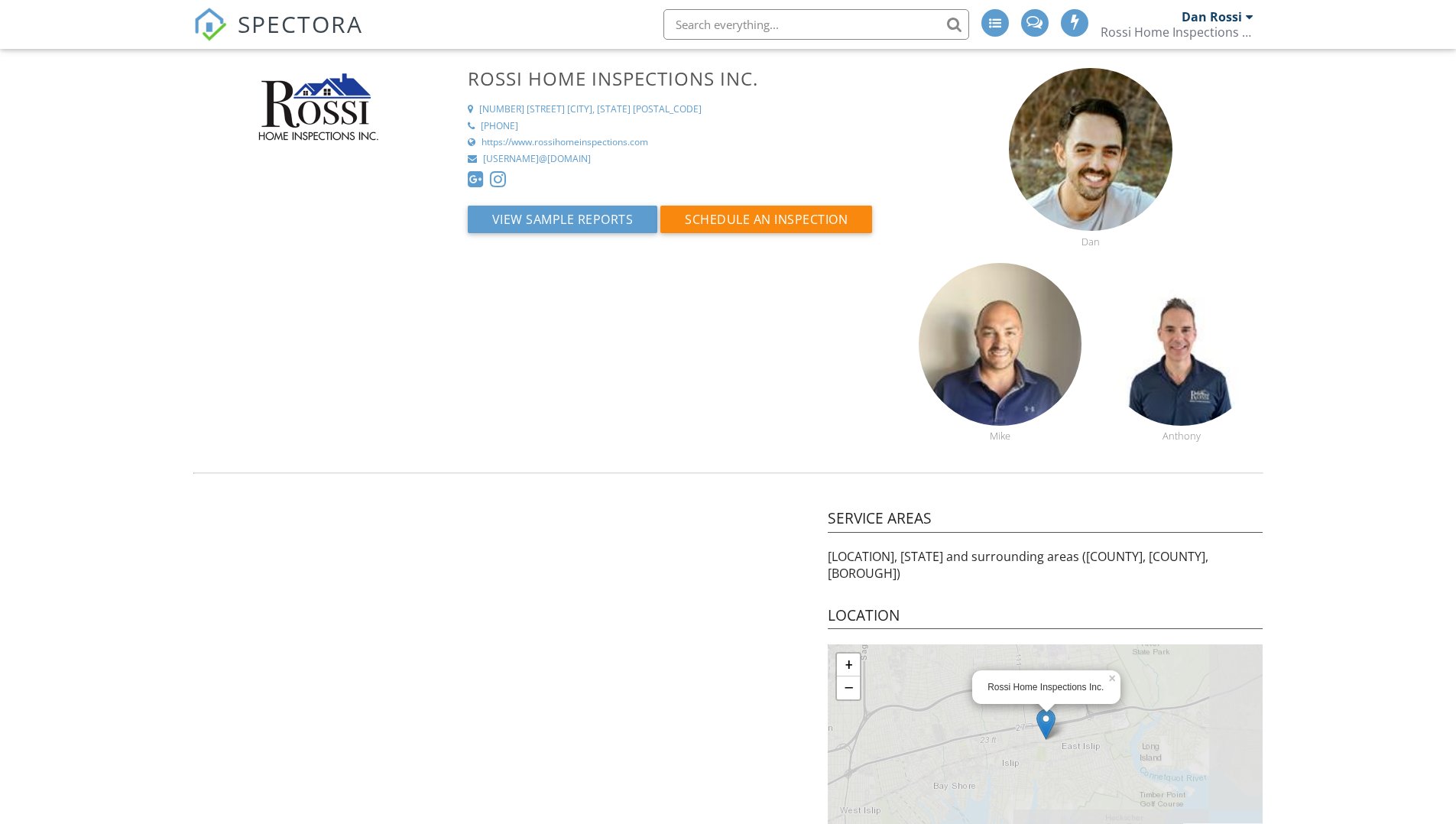 scroll, scrollTop: 0, scrollLeft: 0, axis: both 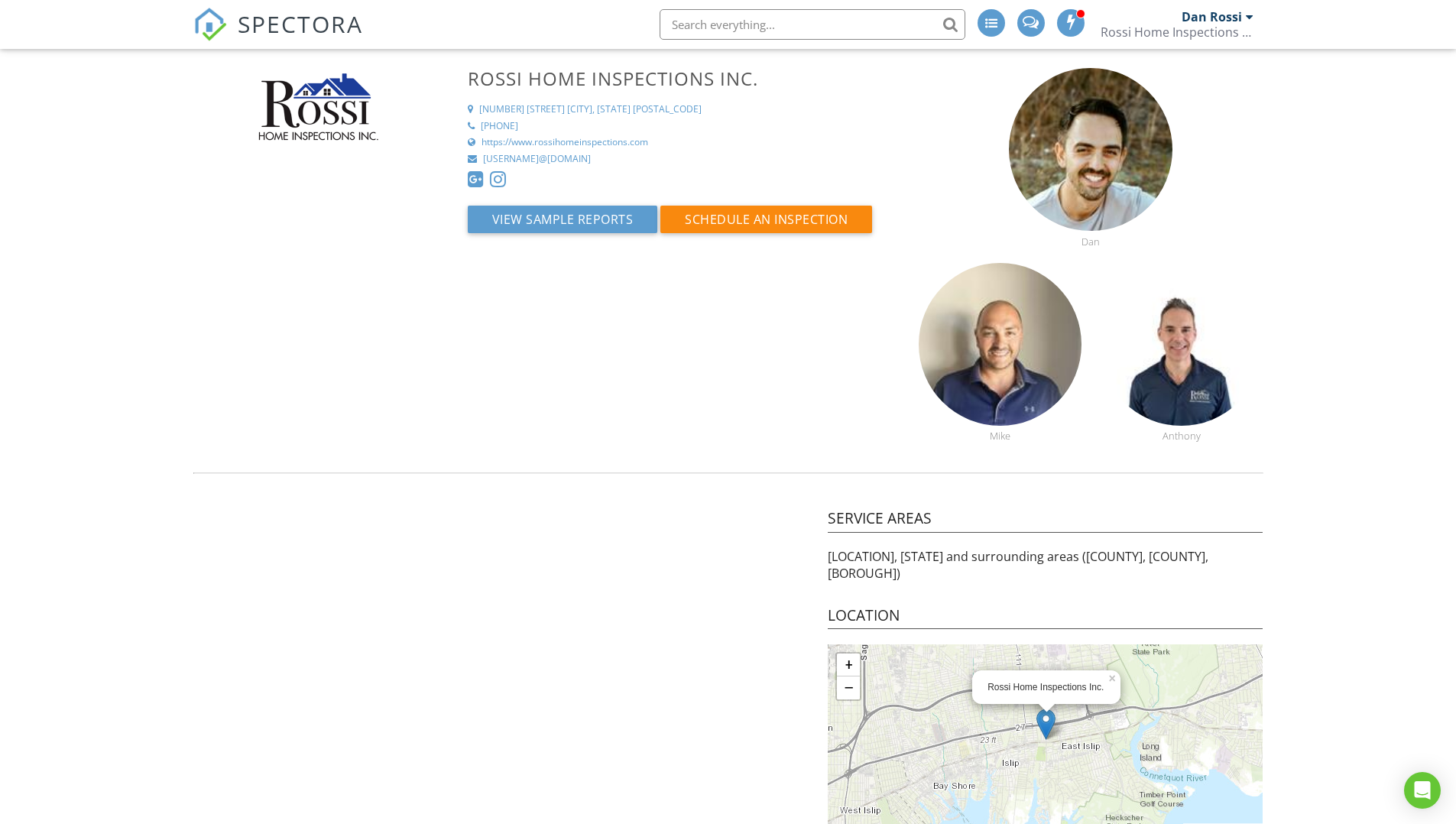 click on "SPECTORA" at bounding box center (278, 37) 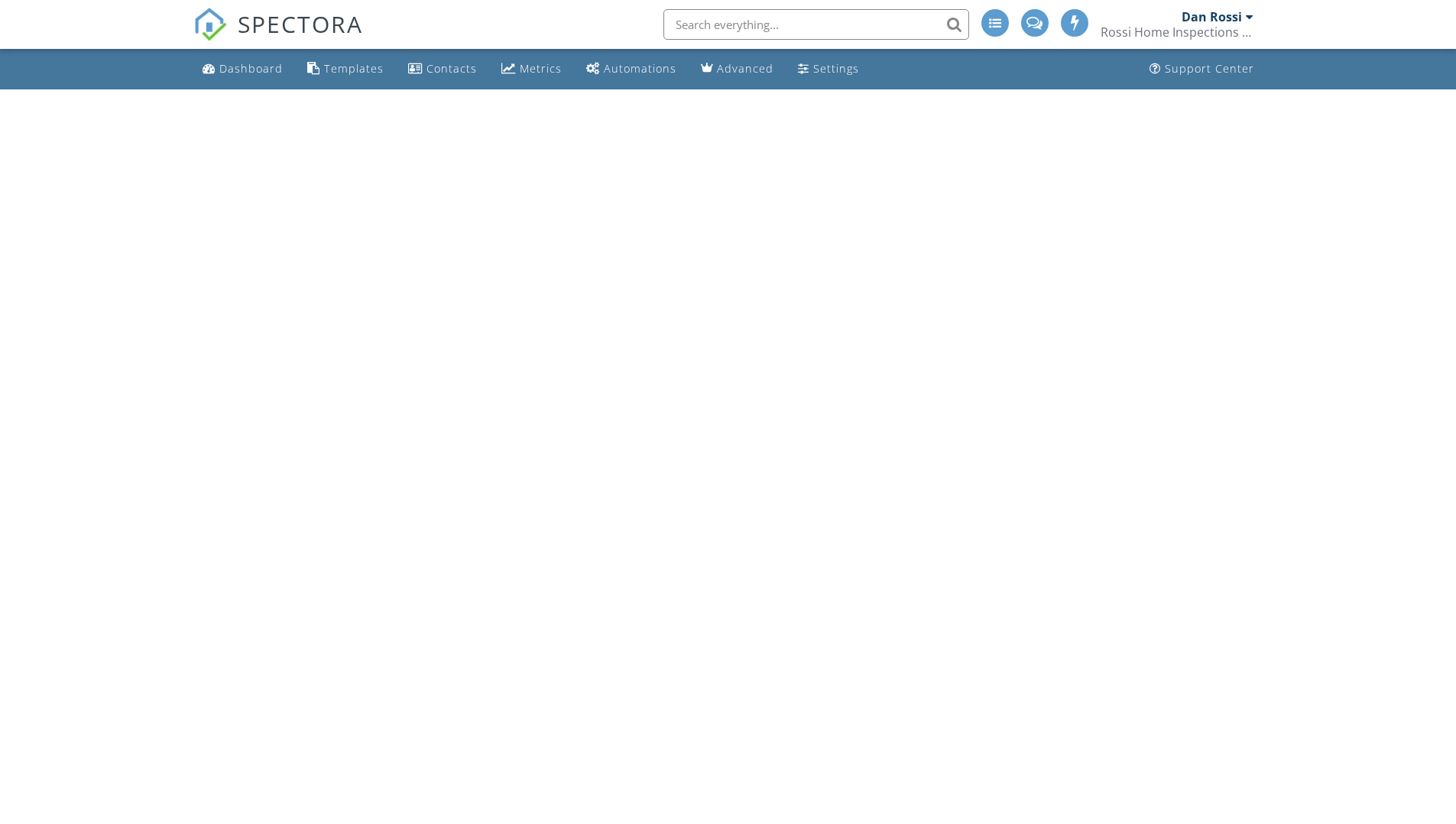 scroll, scrollTop: 0, scrollLeft: 0, axis: both 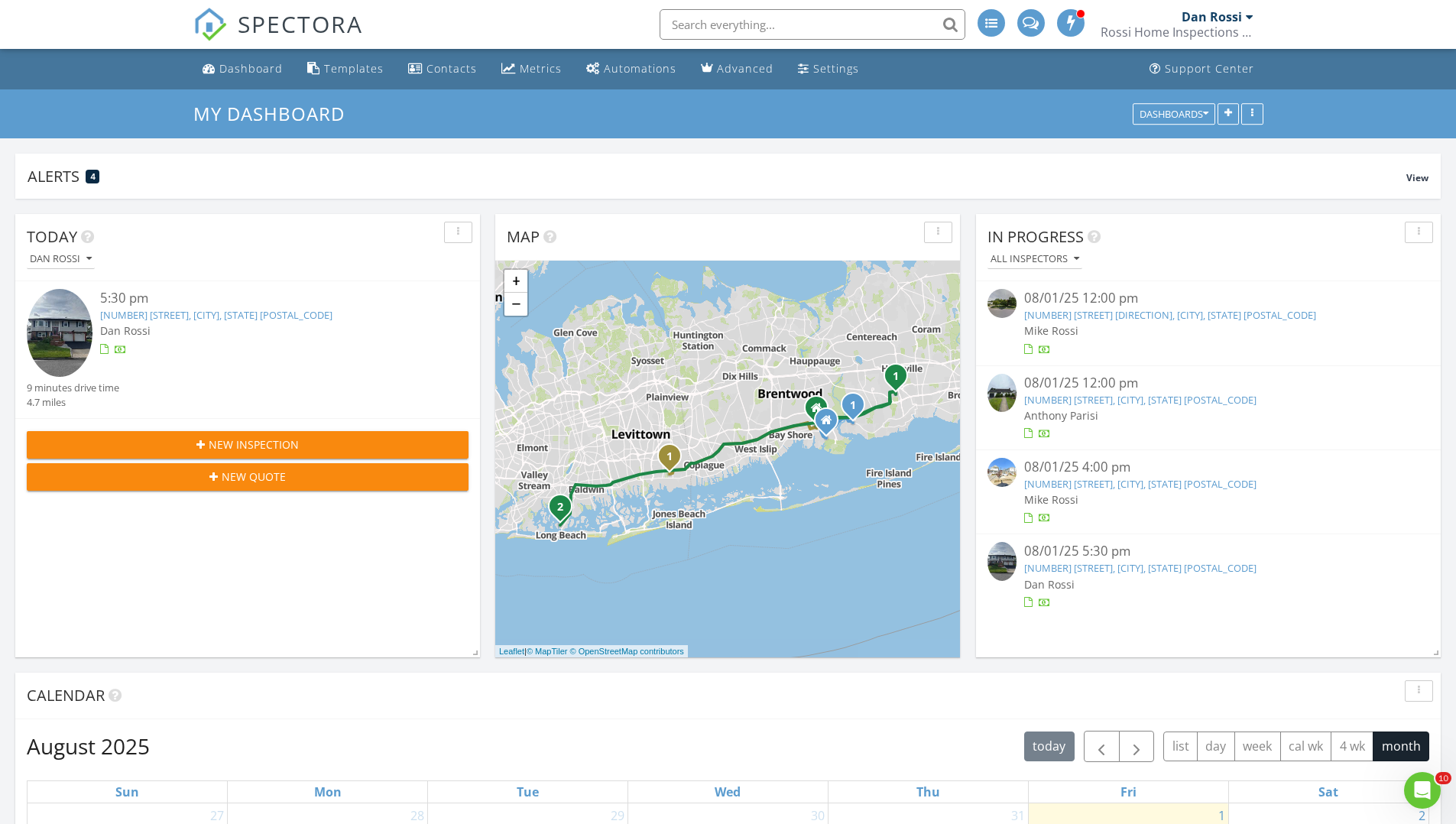 click on "6 Holly Rd, Oakdale, NY 11769" at bounding box center (1140, 568) 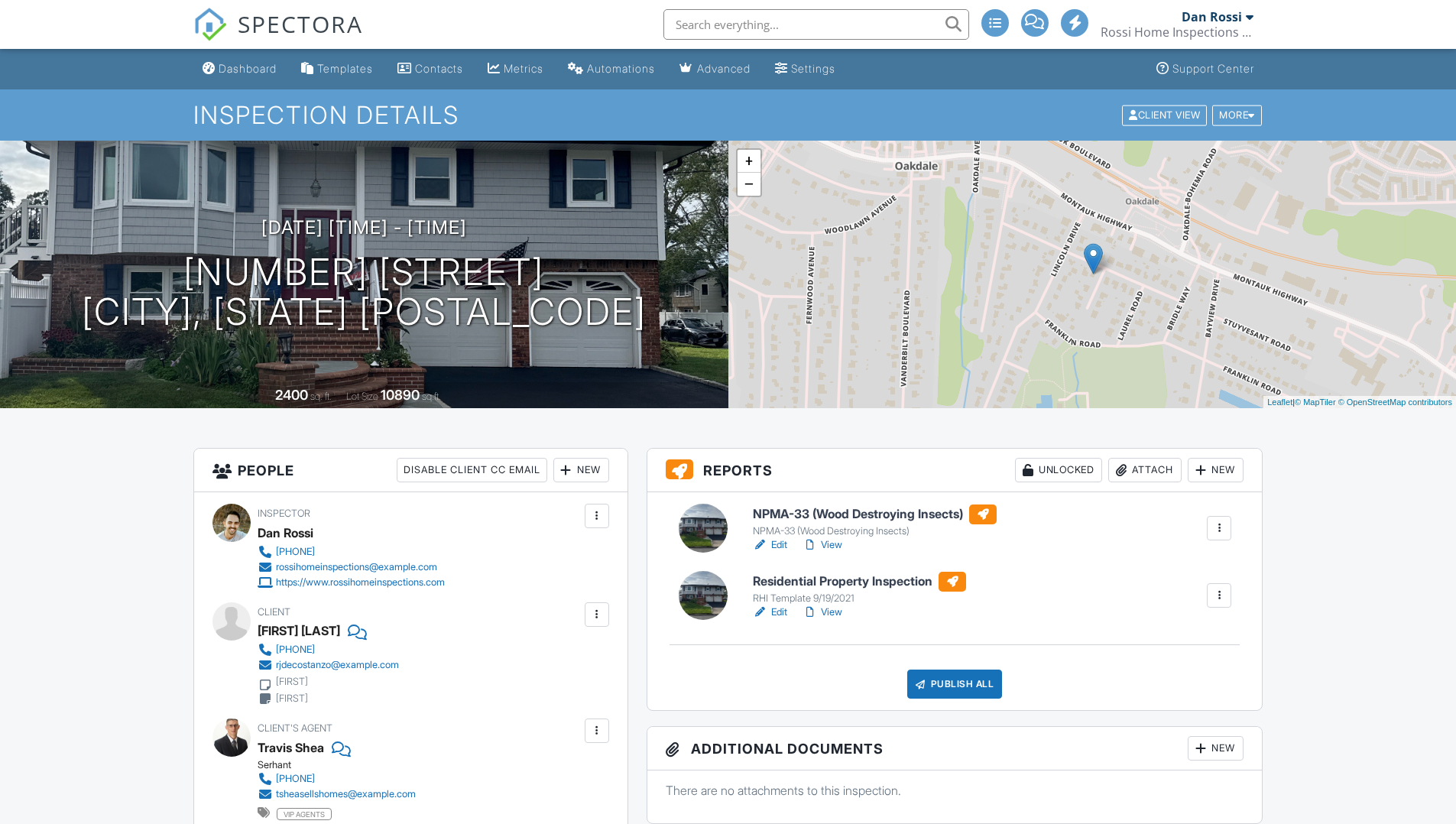 scroll, scrollTop: 0, scrollLeft: 0, axis: both 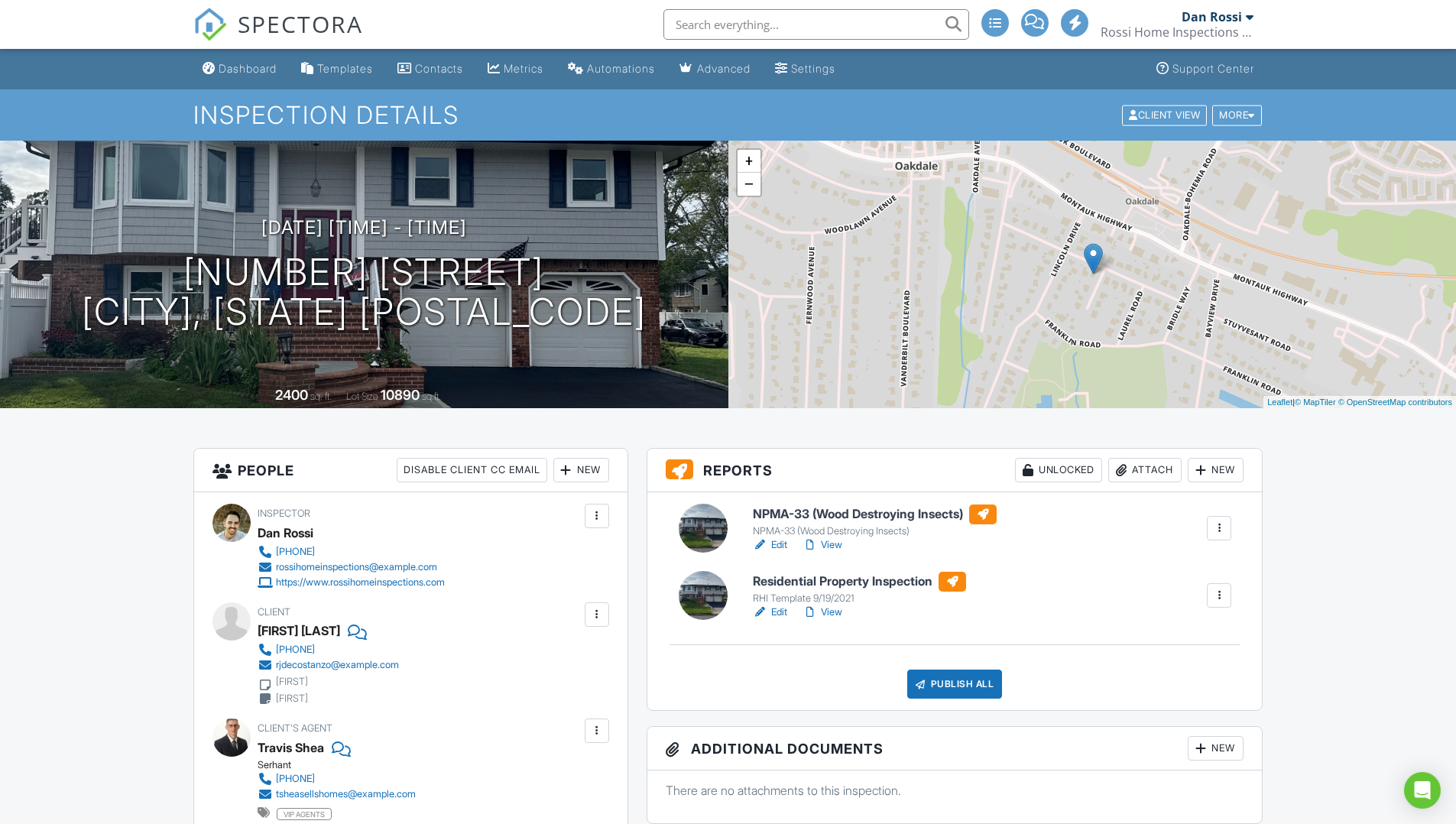click on "Publish All" at bounding box center (955, 684) 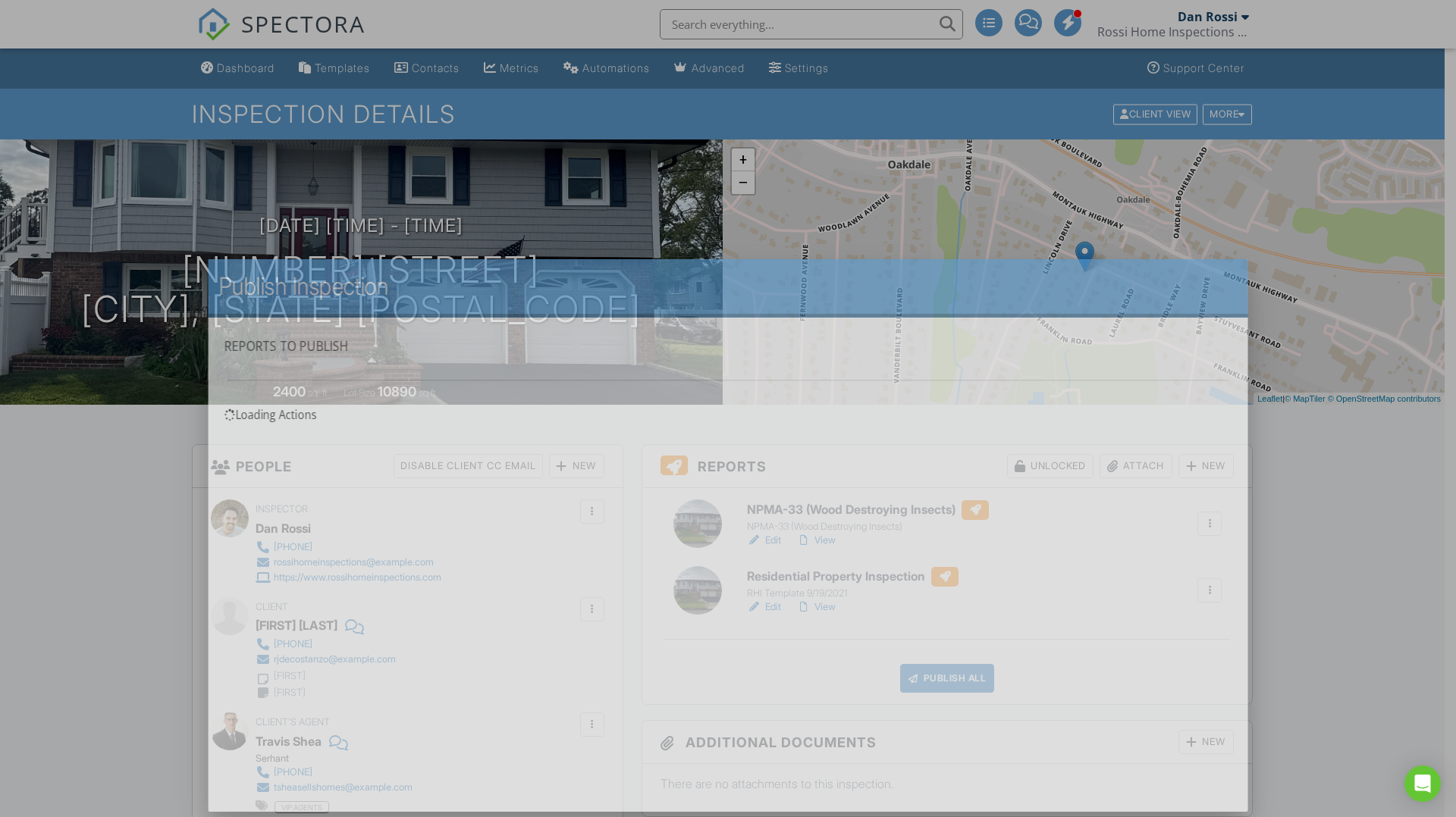 scroll, scrollTop: 0, scrollLeft: 0, axis: both 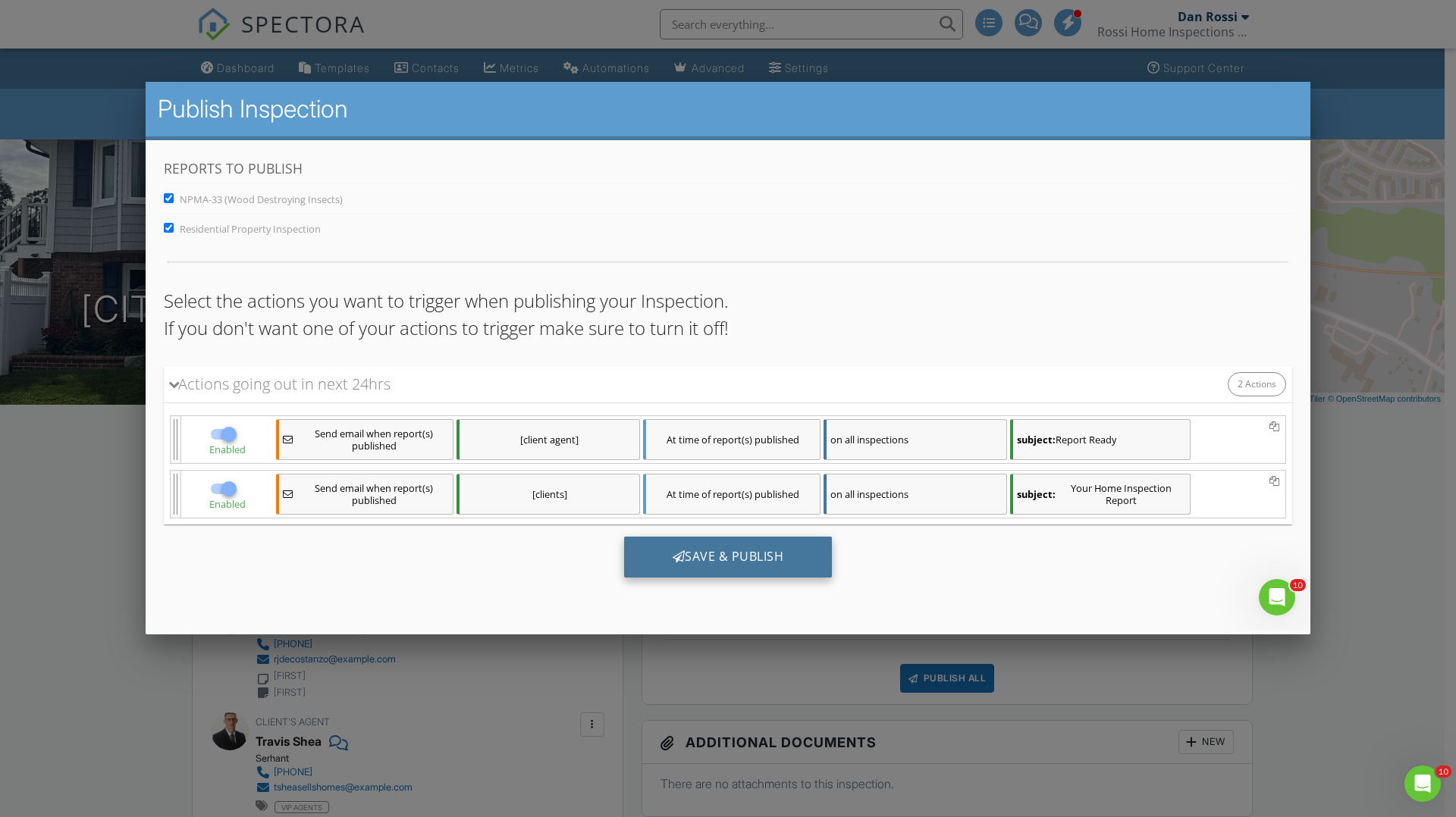 click on "Save & Publish" at bounding box center (728, 556) 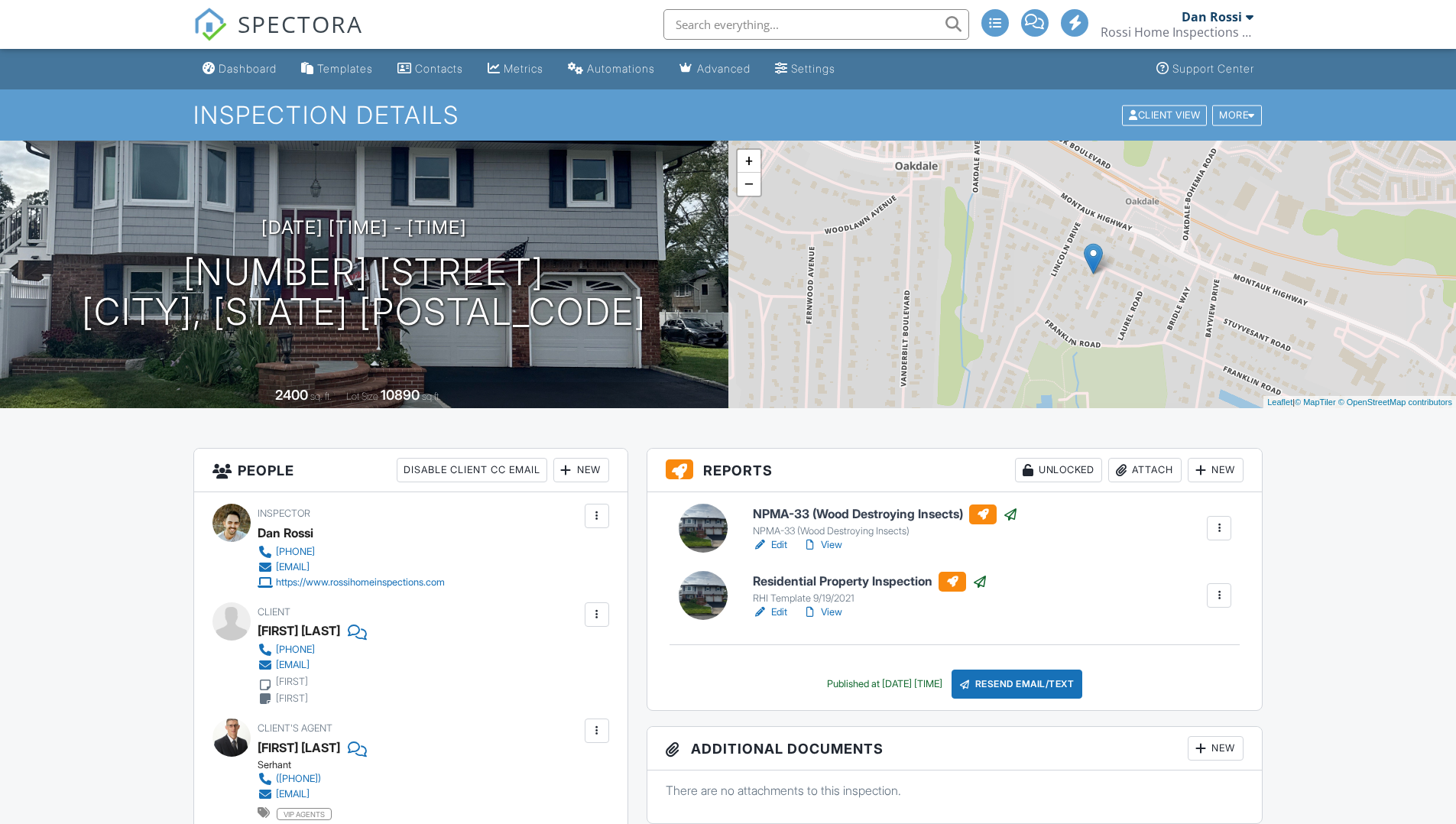 scroll, scrollTop: 0, scrollLeft: 0, axis: both 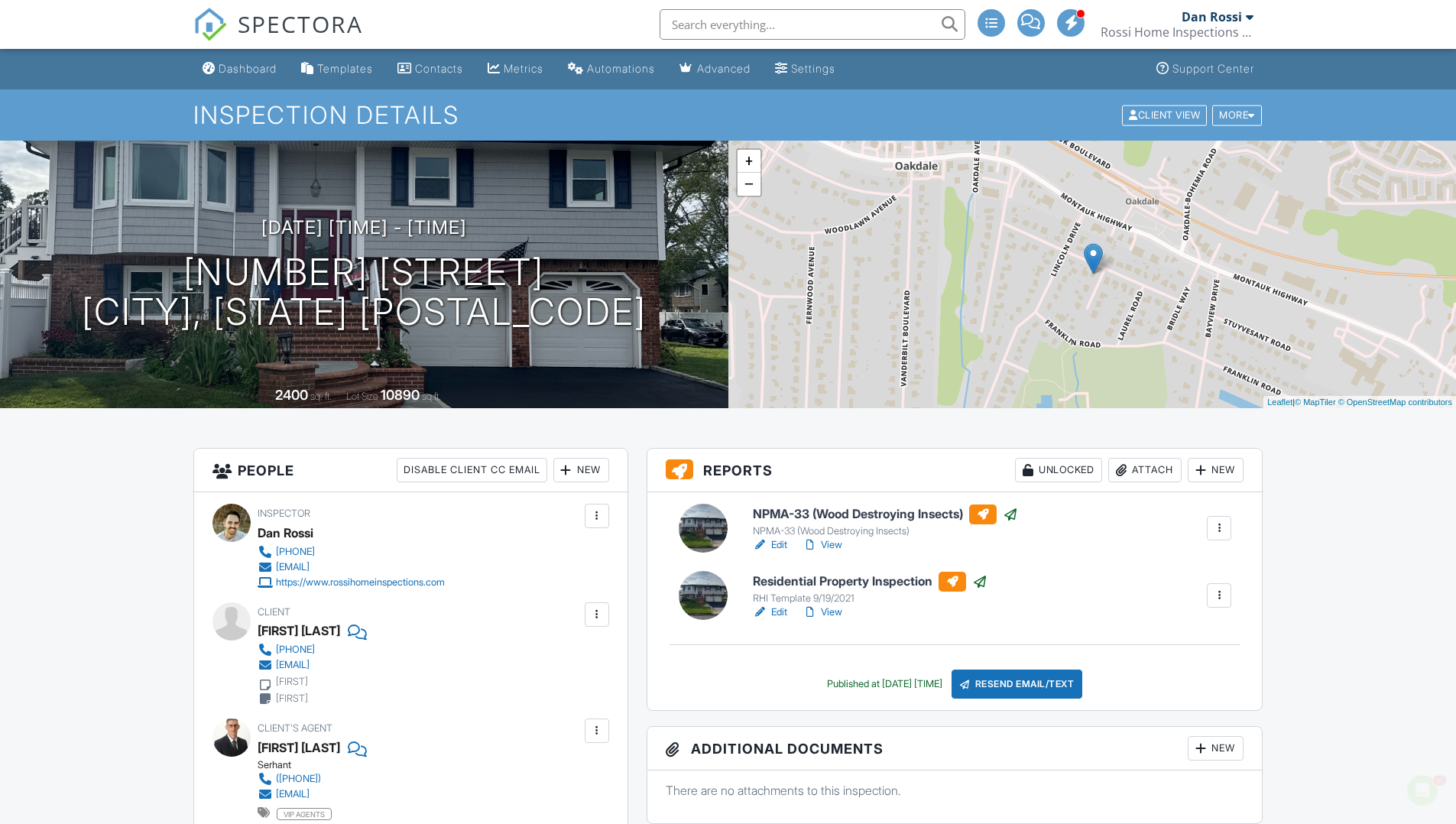 click on "SPECTORA" at bounding box center (300, 24) 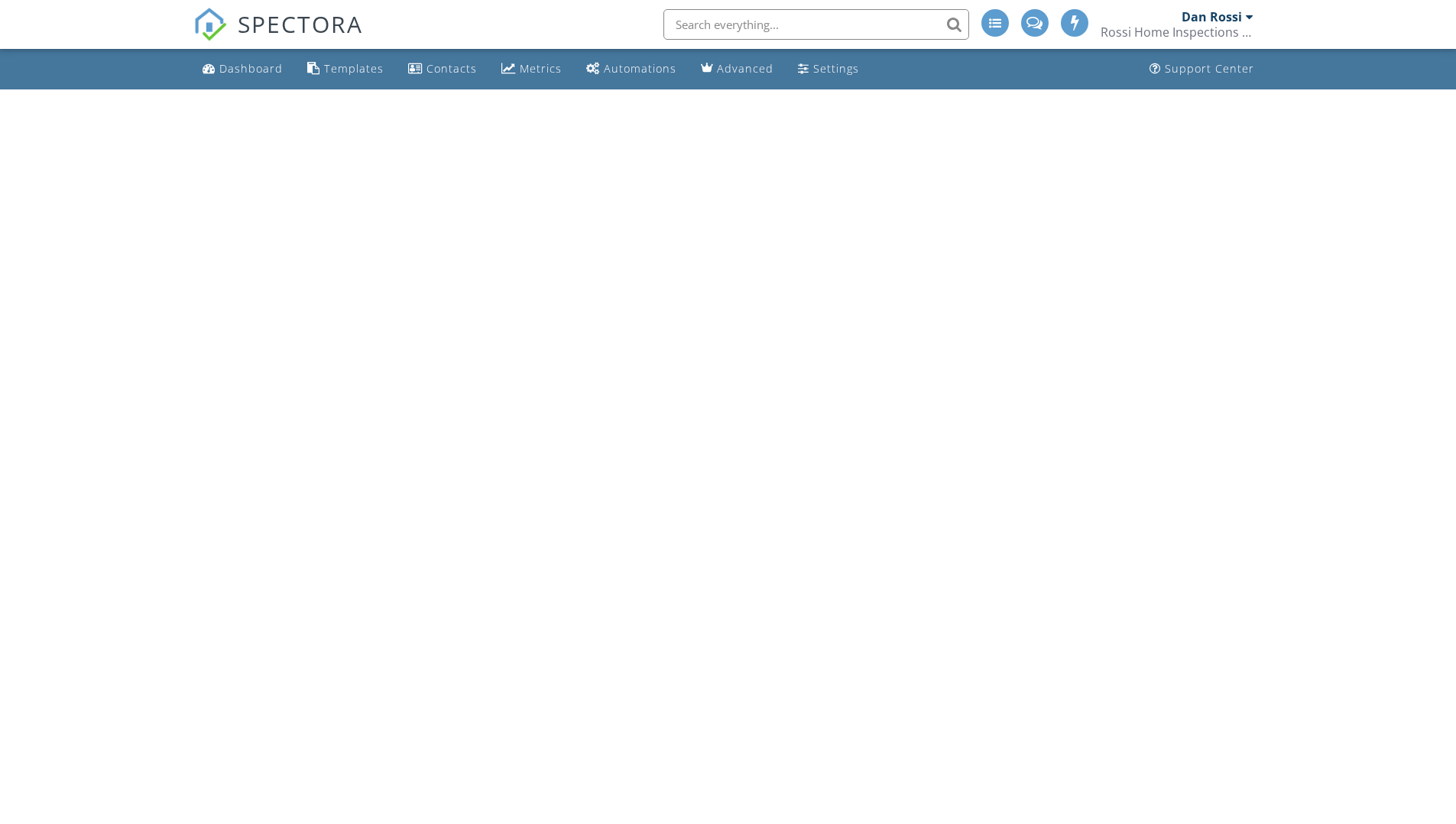scroll, scrollTop: 0, scrollLeft: 0, axis: both 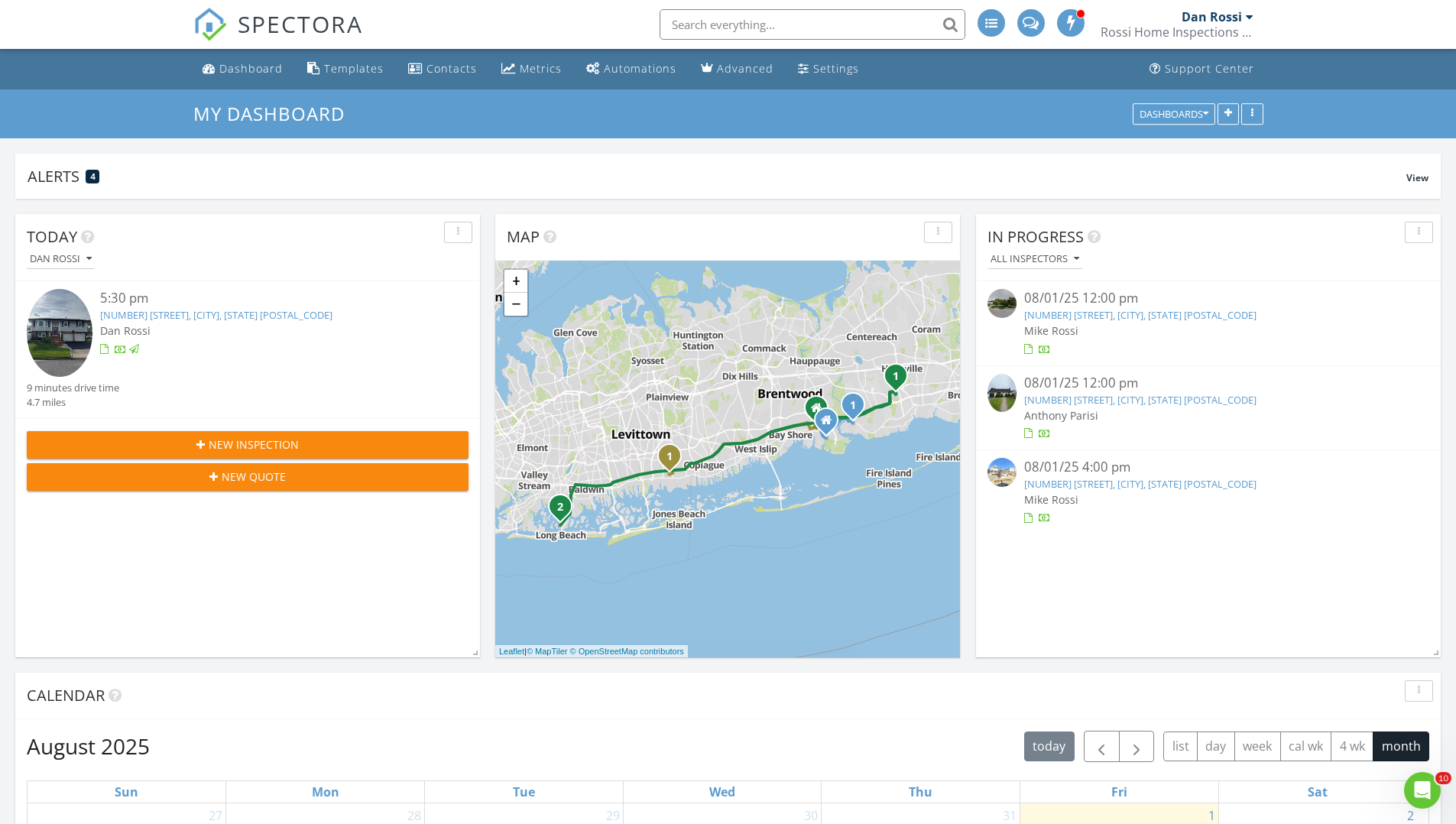 click on "20 Brendan Ave, Massapequa Park, NY 11762" at bounding box center [1140, 400] 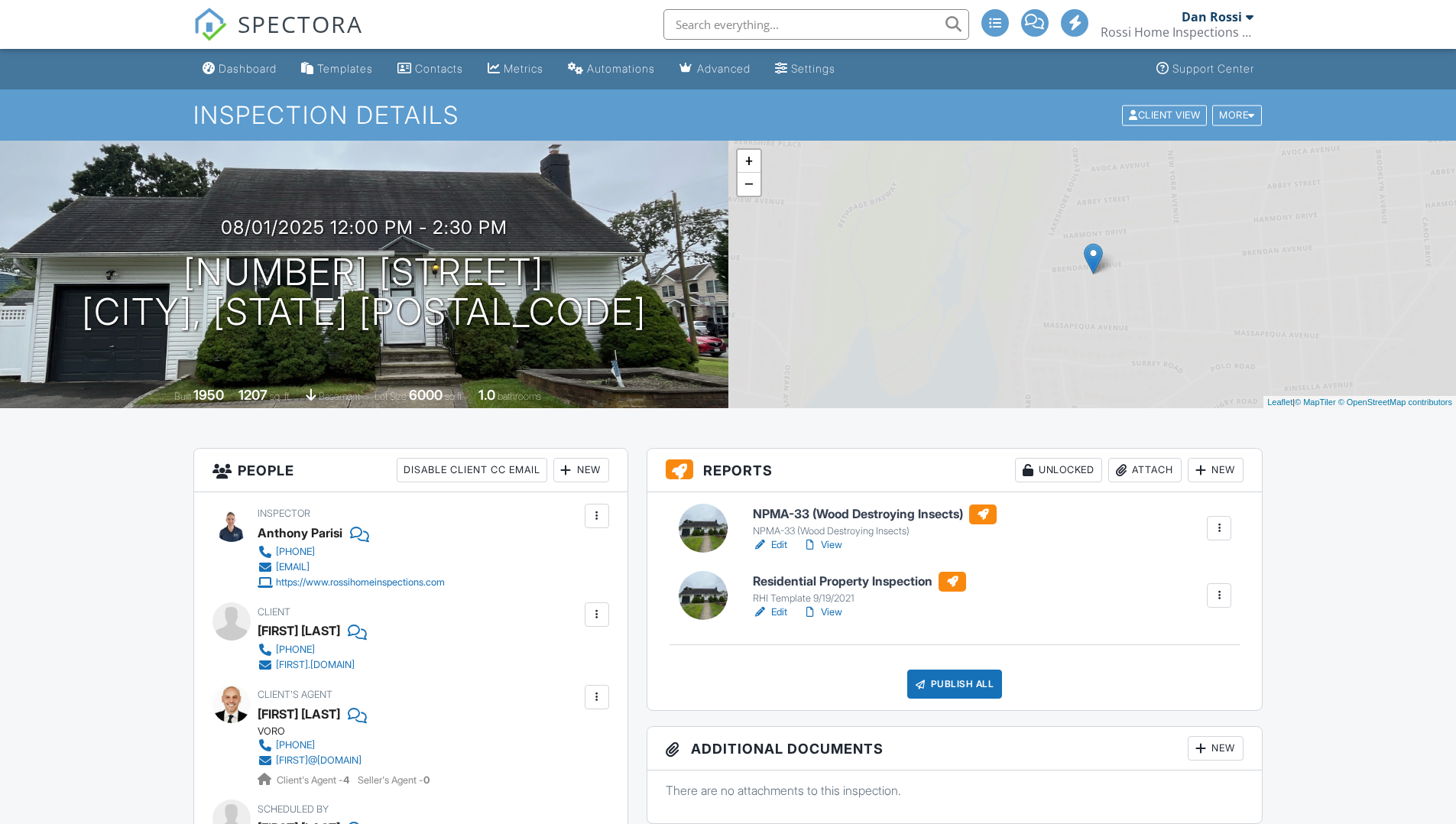 scroll, scrollTop: 0, scrollLeft: 0, axis: both 